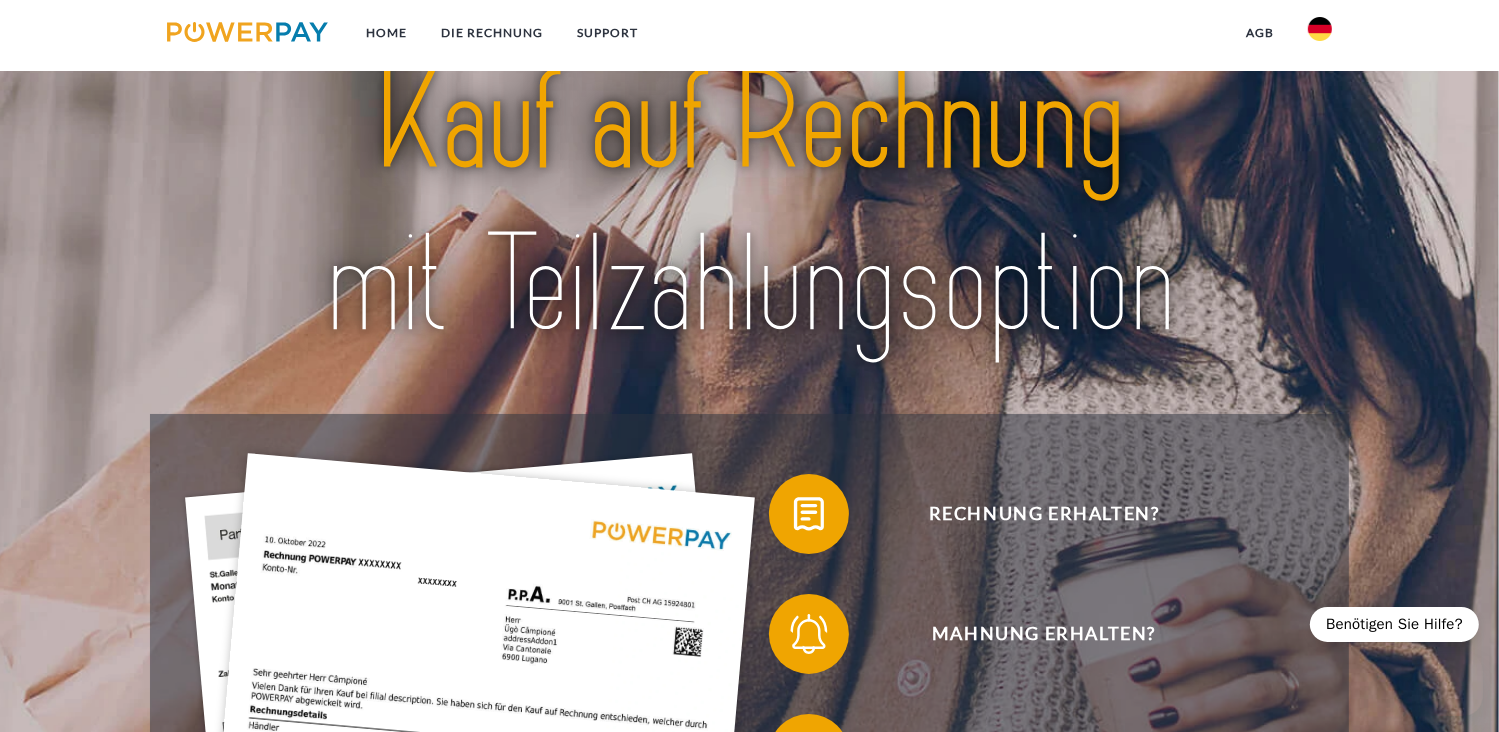 scroll, scrollTop: 200, scrollLeft: 0, axis: vertical 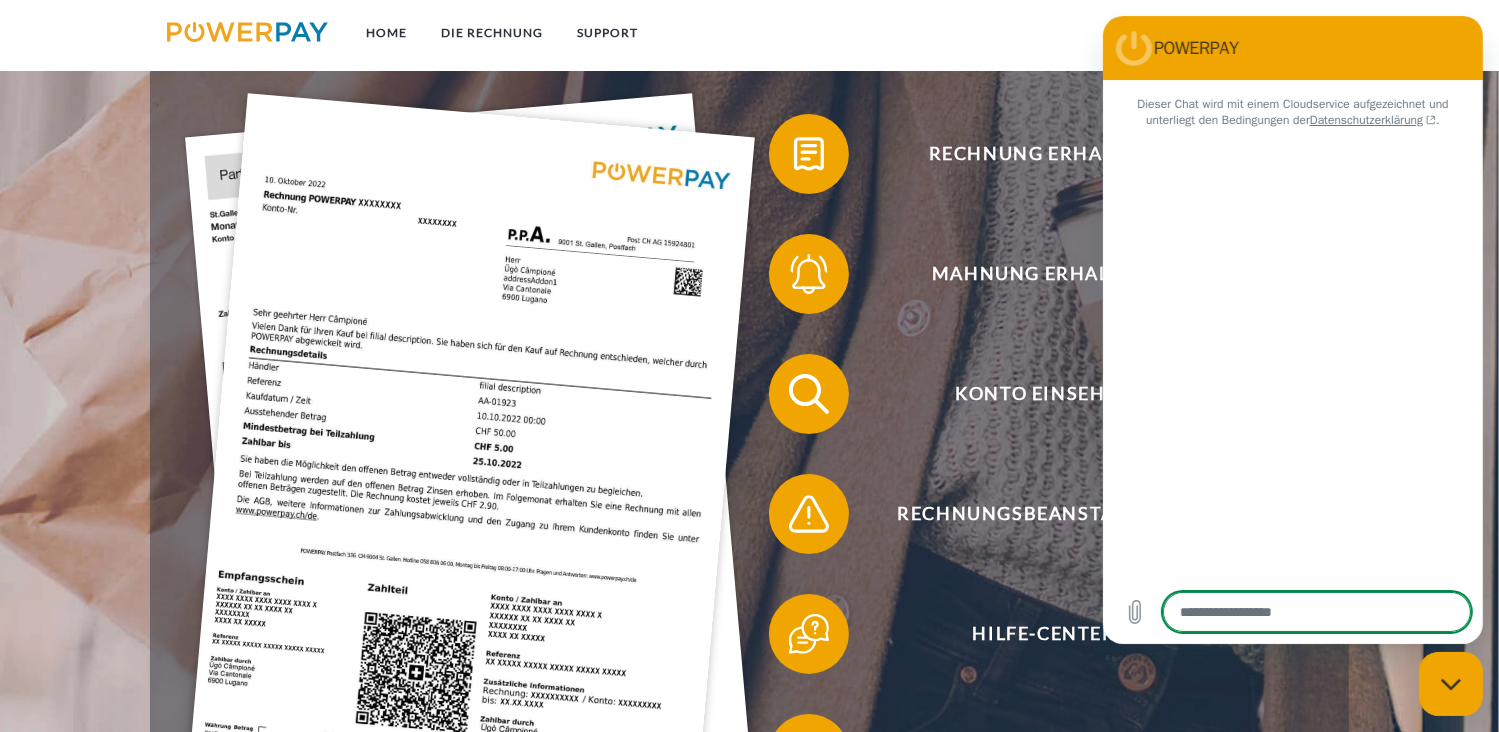 type on "*" 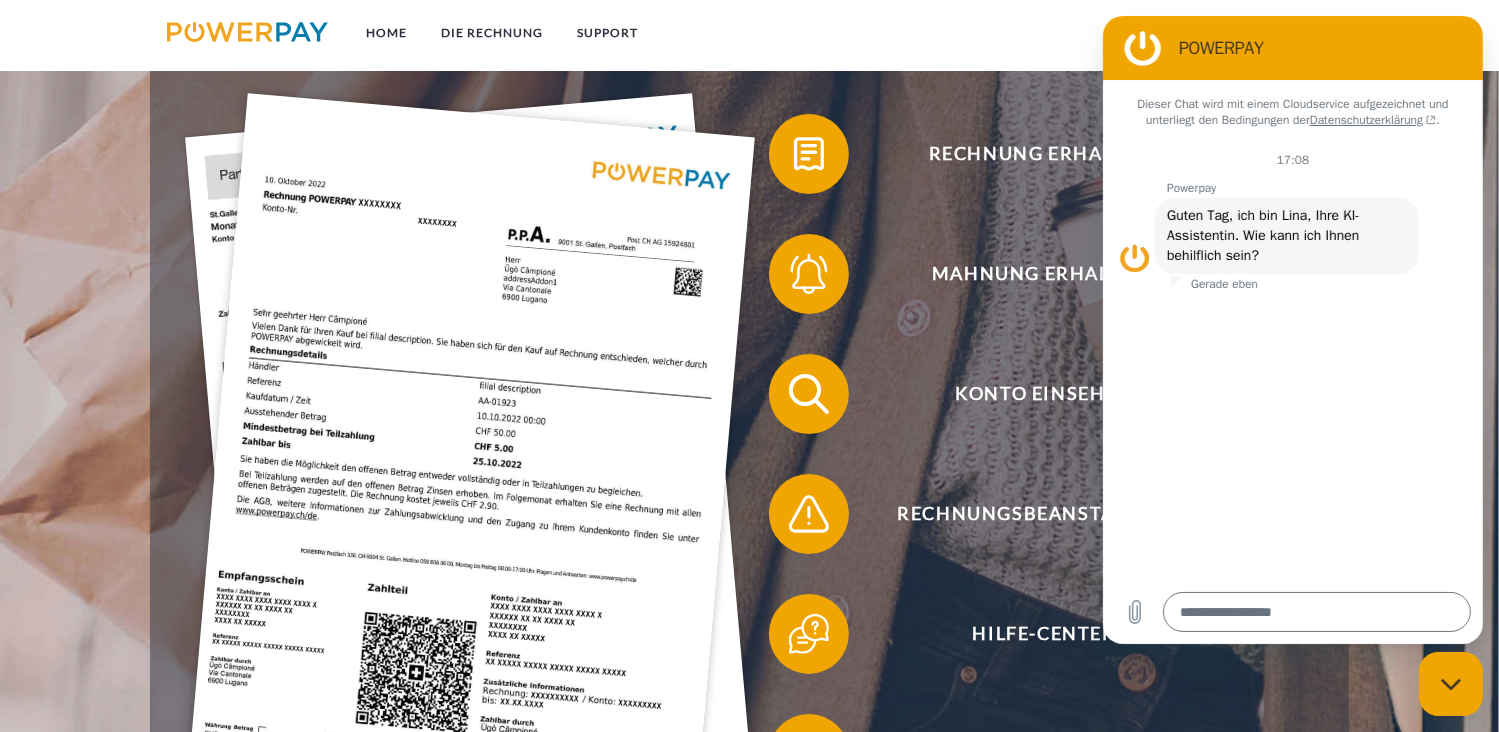 click on "Rechnungsbeanstandung" at bounding box center [1029, 514] 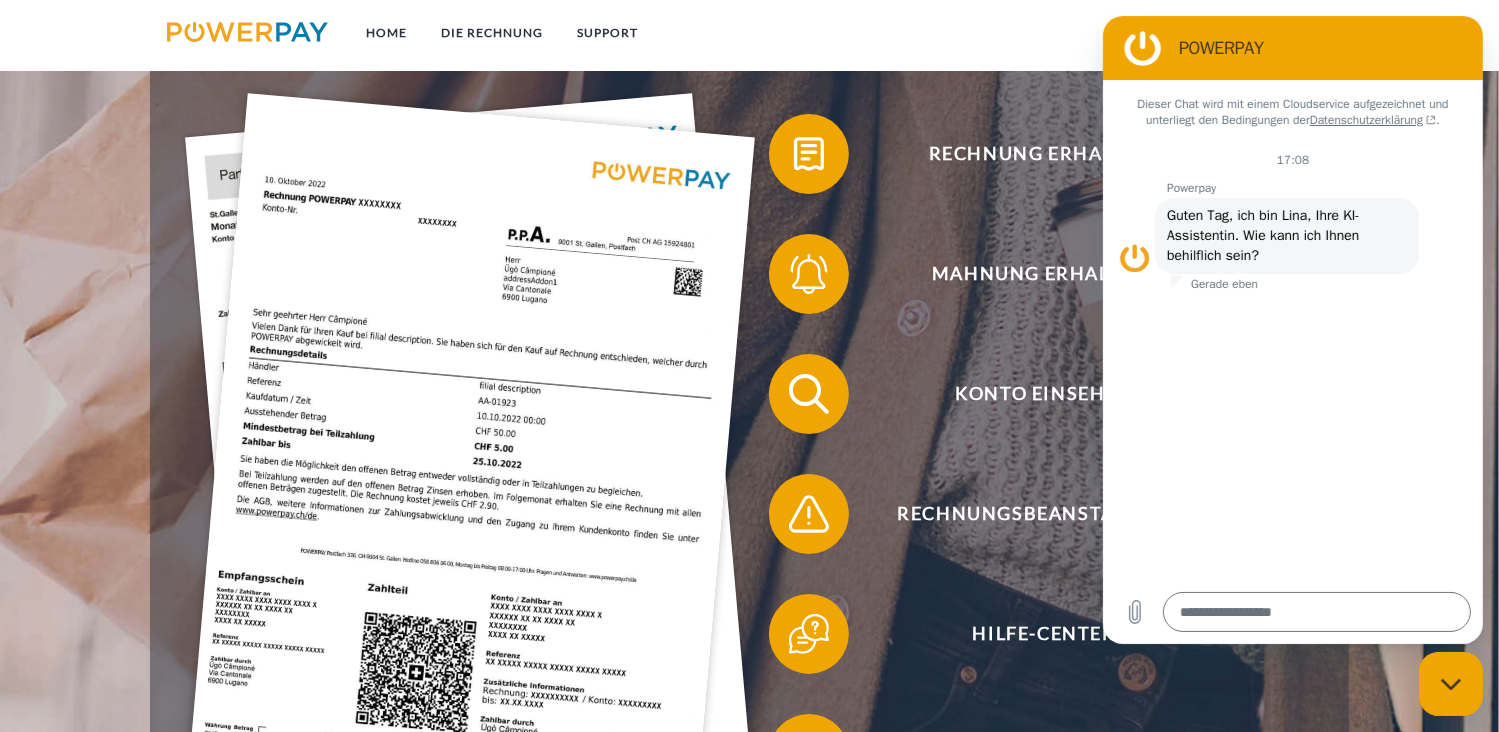 click on "Home
DIE RECHNUNG
SUPPORT" at bounding box center (749, 295) 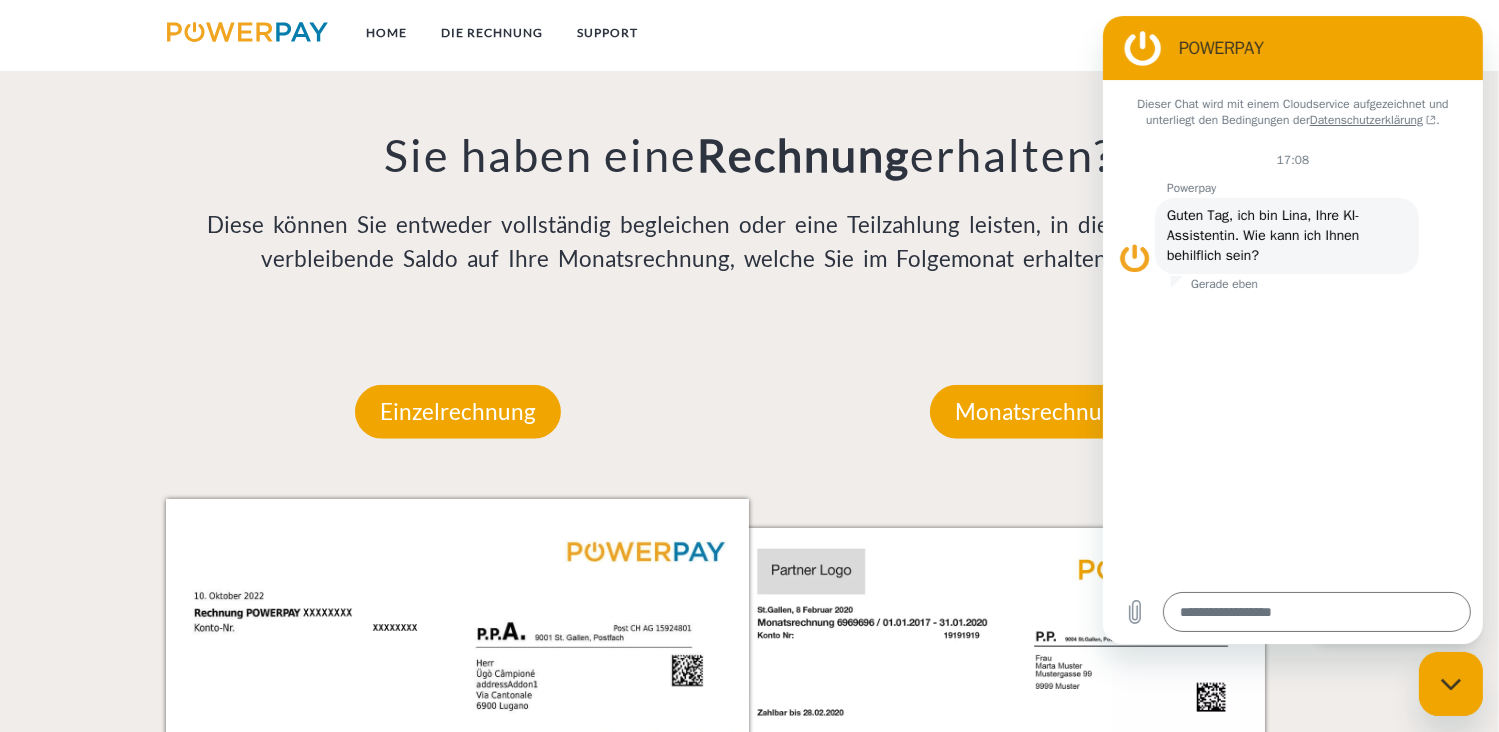 scroll, scrollTop: 1700, scrollLeft: 0, axis: vertical 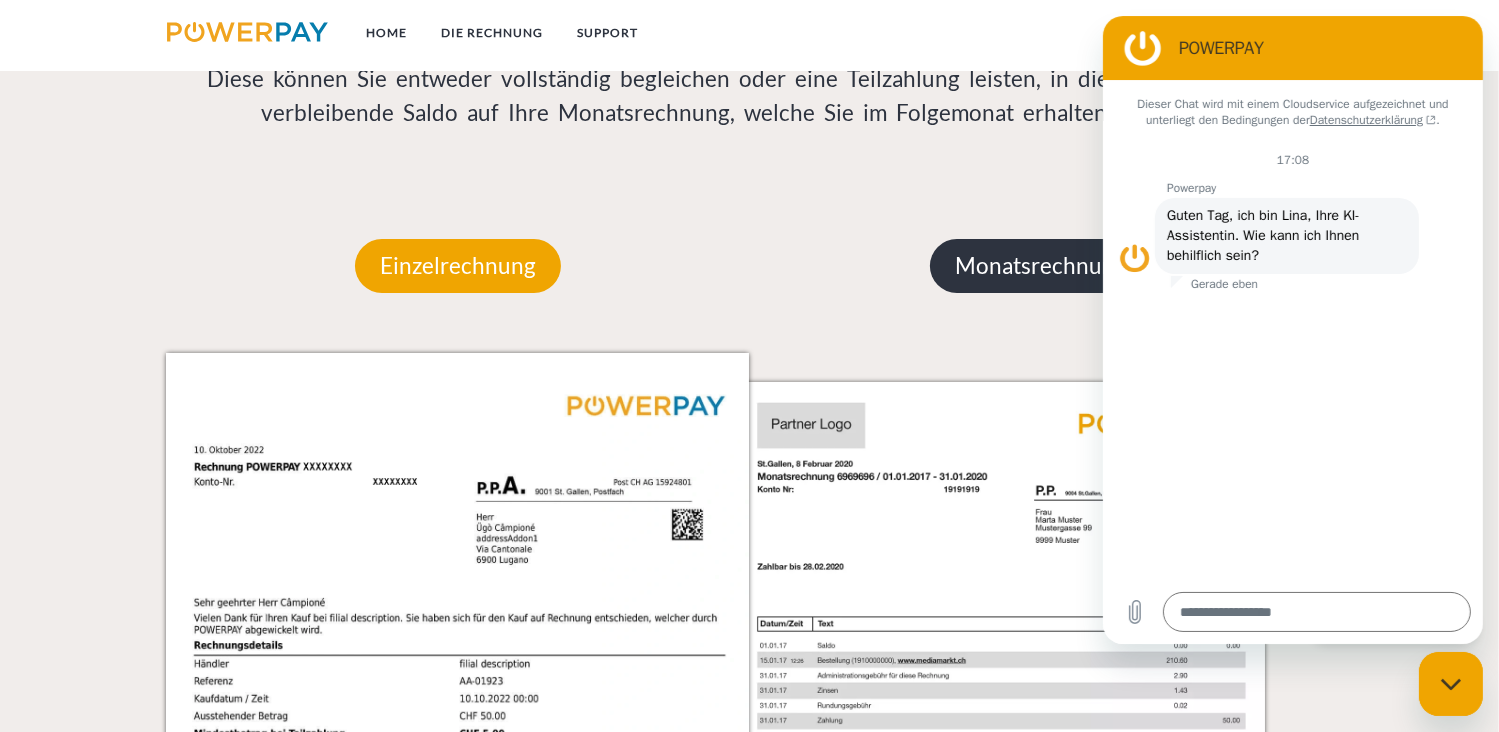 click on "Monatsrechnung" at bounding box center (1041, 266) 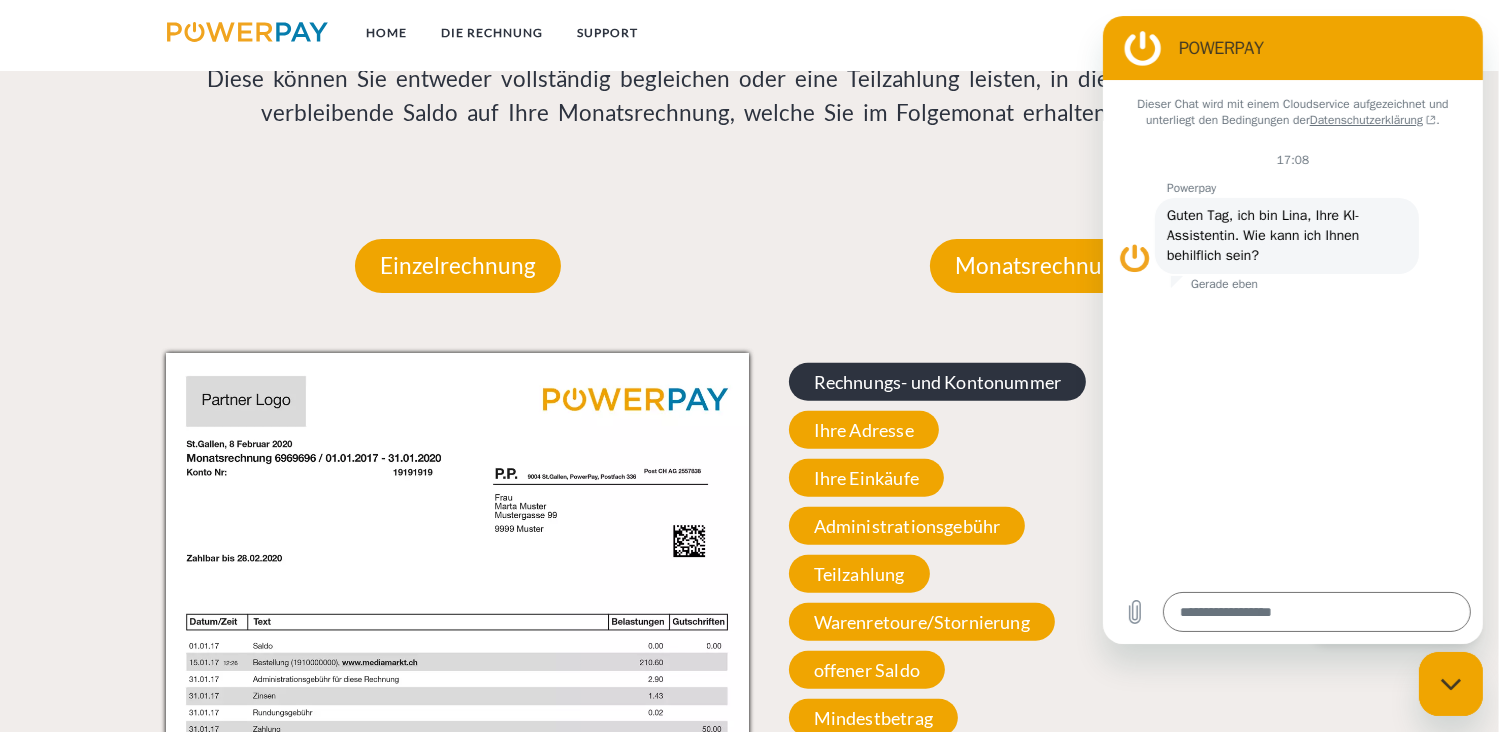 click on "Rechnungs- und Kontonummer" at bounding box center [938, 382] 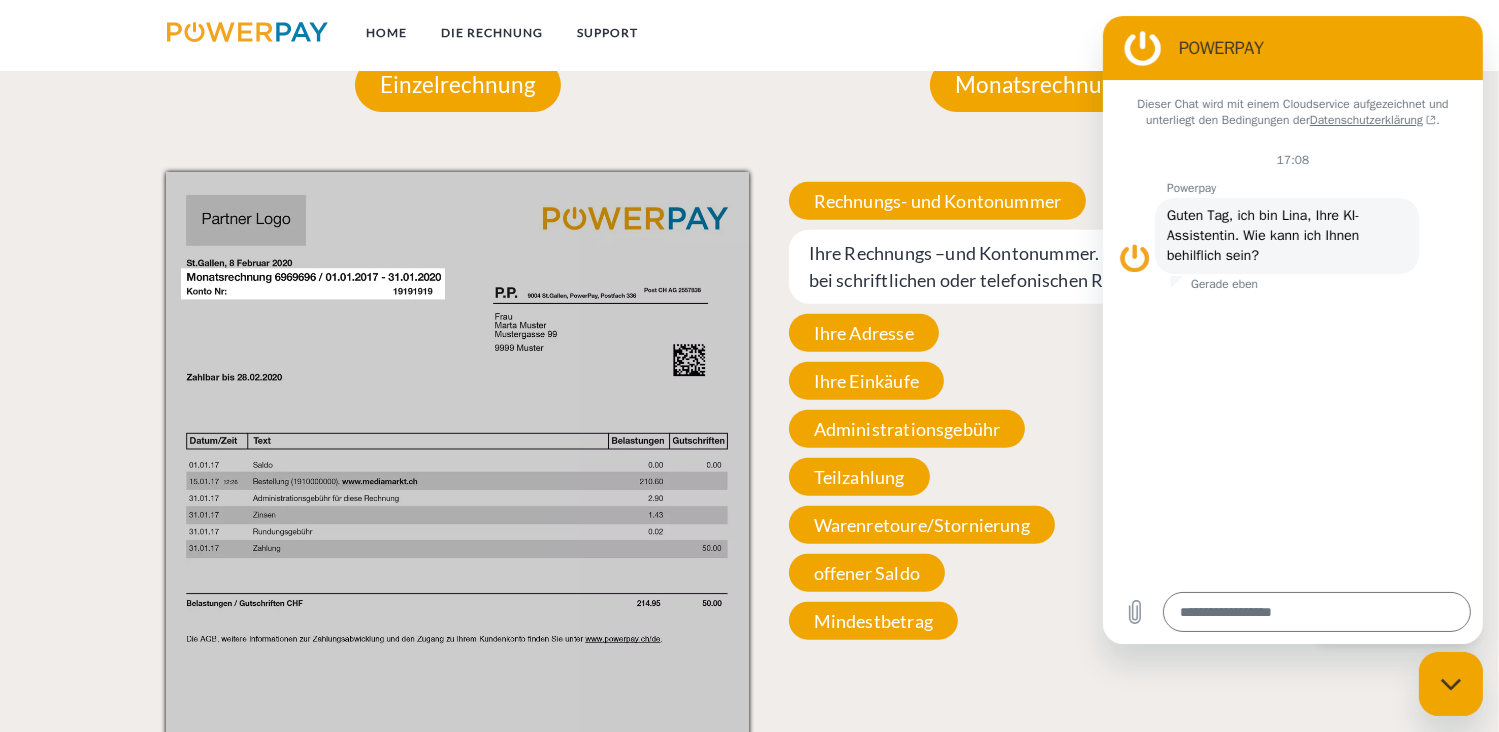 scroll, scrollTop: 1900, scrollLeft: 0, axis: vertical 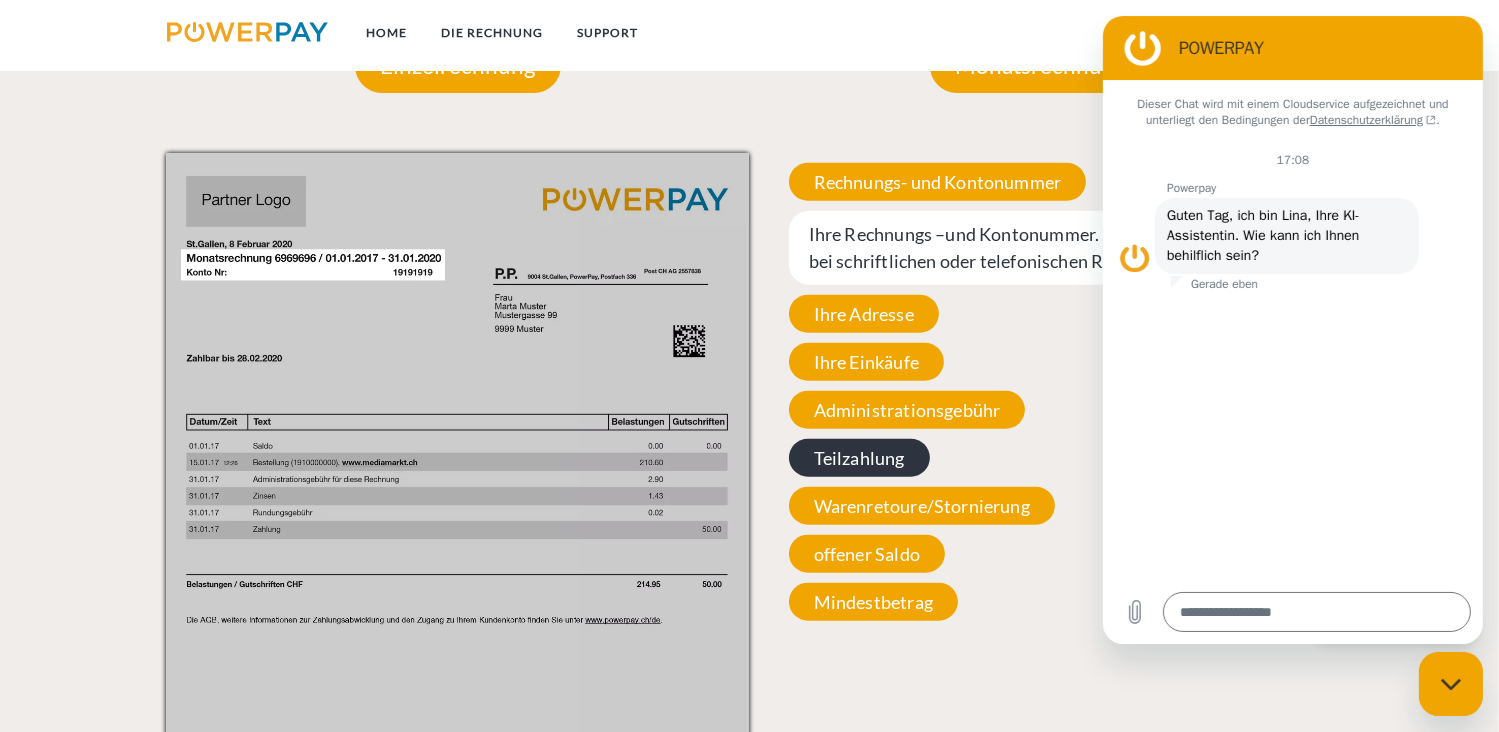 click on "Teilzahlung" at bounding box center (859, 458) 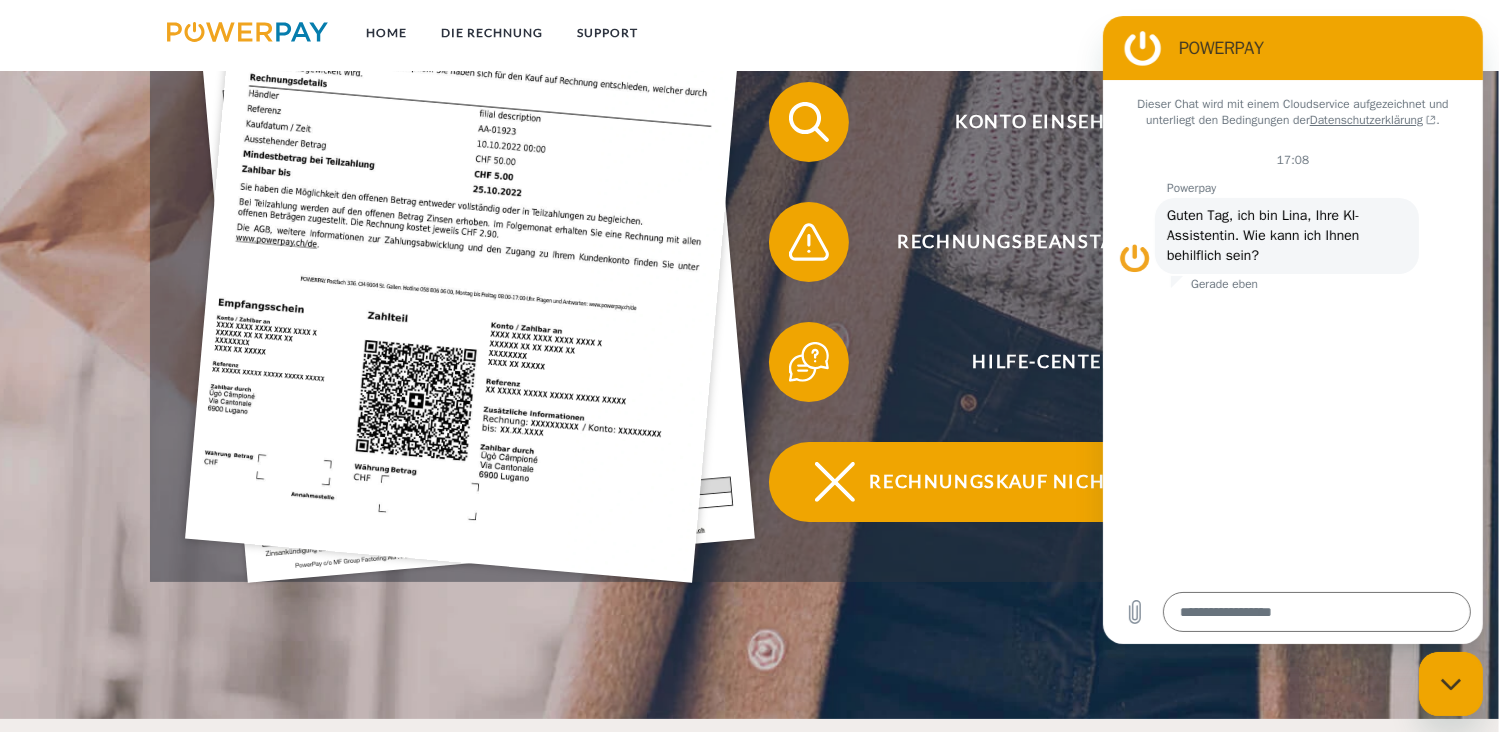 scroll, scrollTop: 400, scrollLeft: 0, axis: vertical 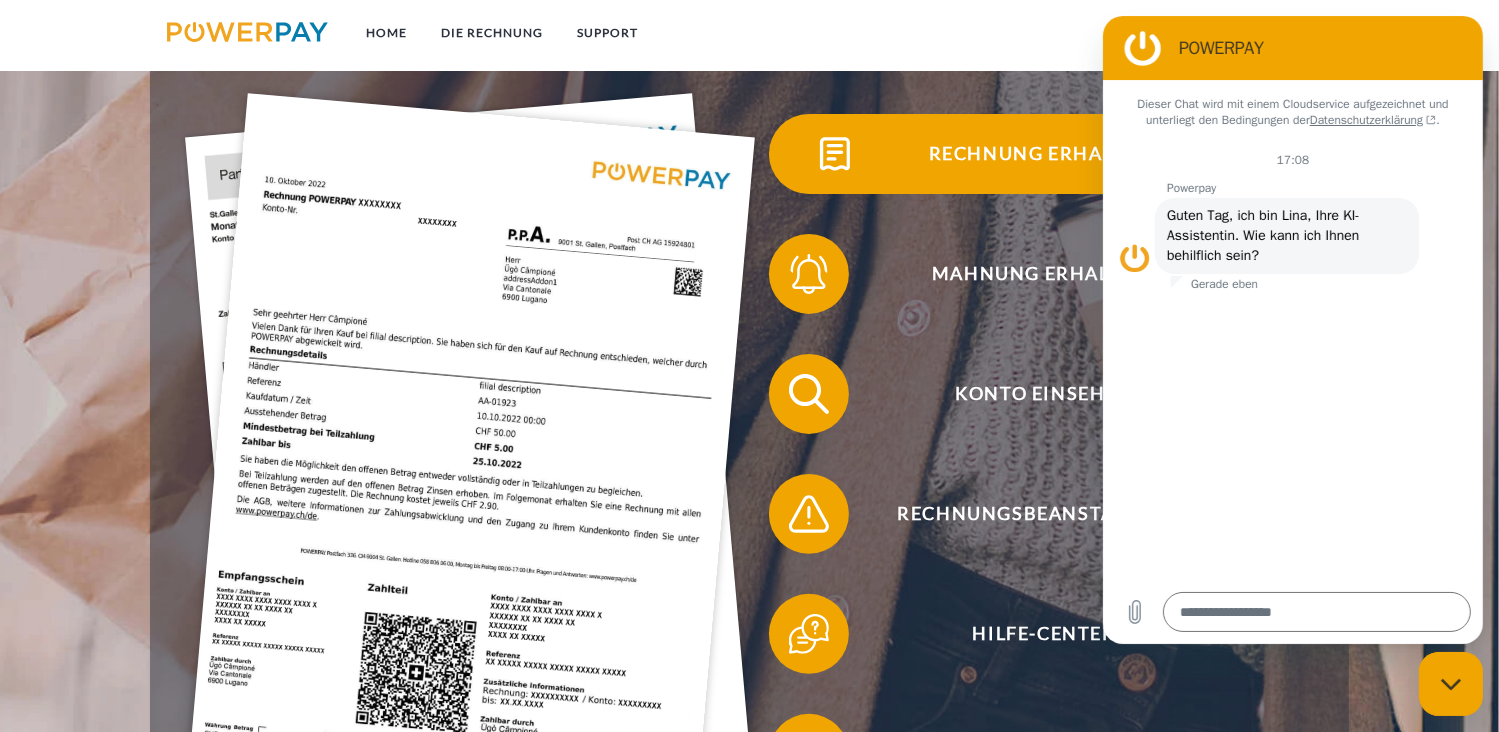 click on "Rechnung erhalten?" at bounding box center (1044, 154) 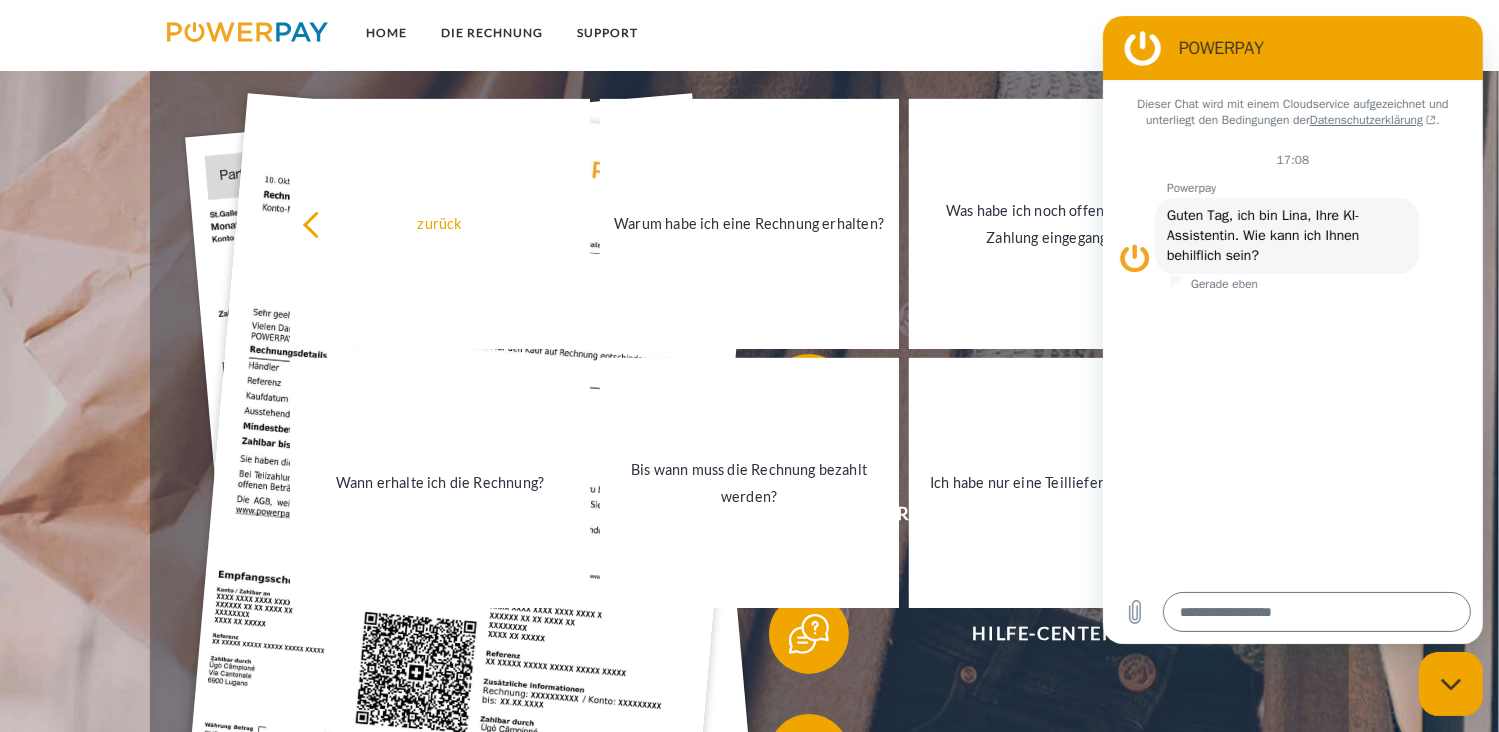 click on "Home
DIE RECHNUNG
SUPPORT" at bounding box center (749, 295) 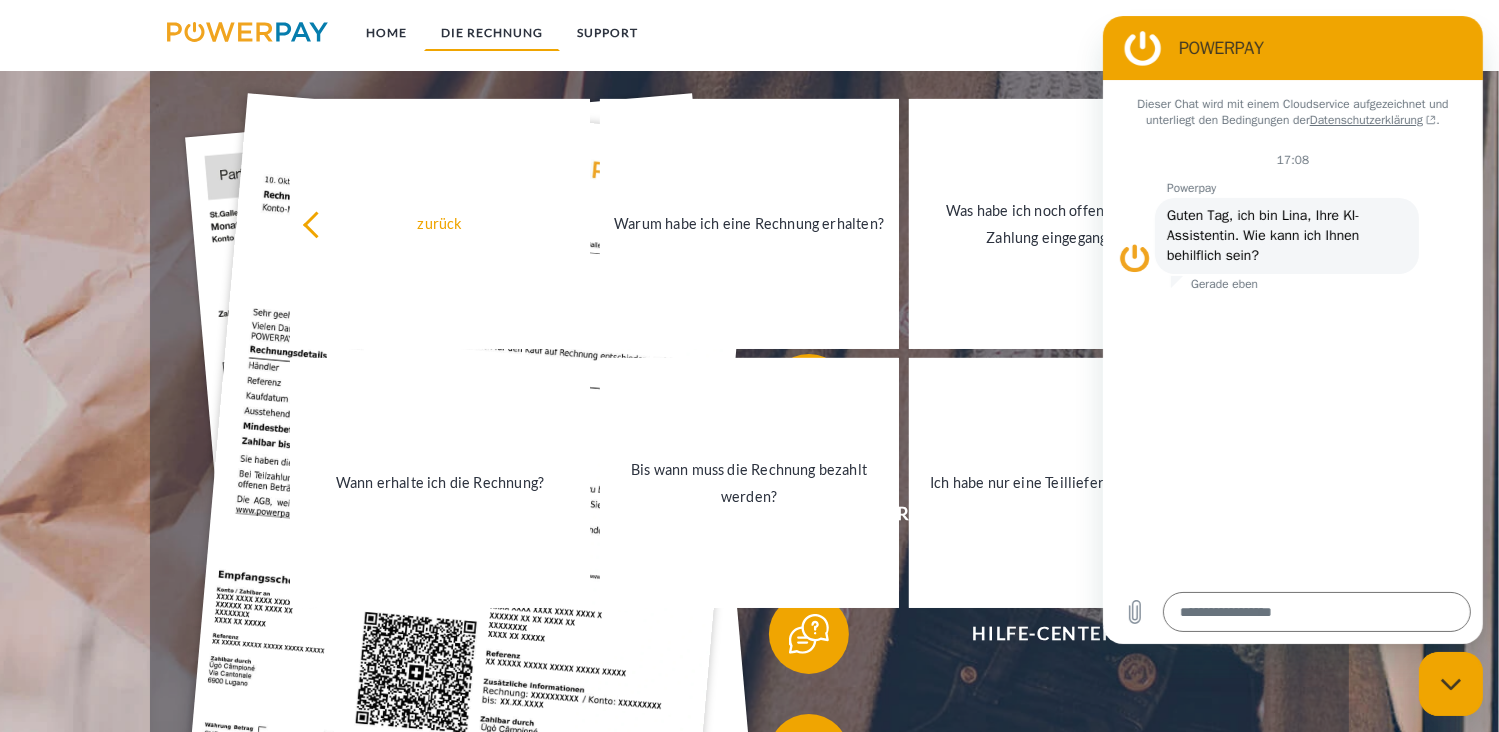 click on "DIE RECHNUNG" at bounding box center [492, 33] 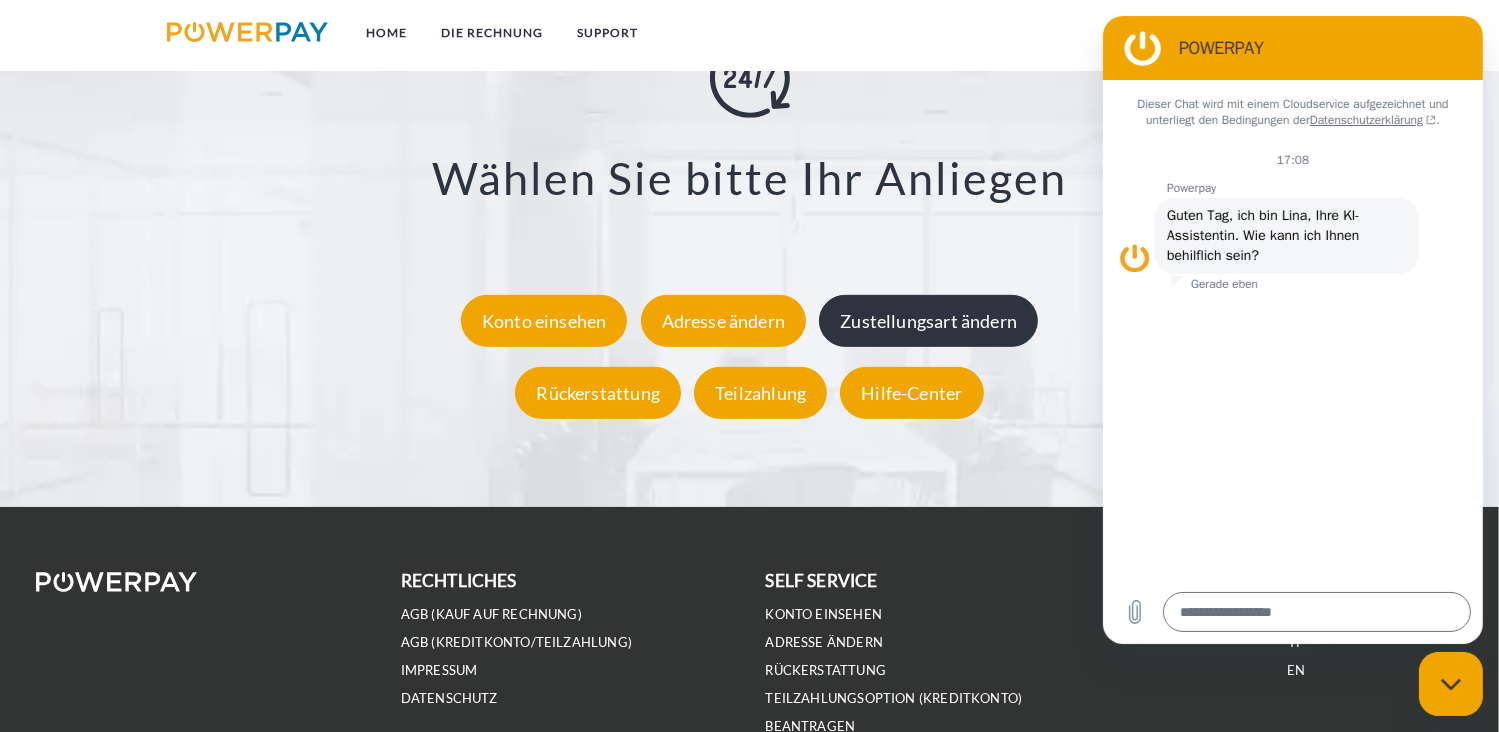 scroll, scrollTop: 3695, scrollLeft: 0, axis: vertical 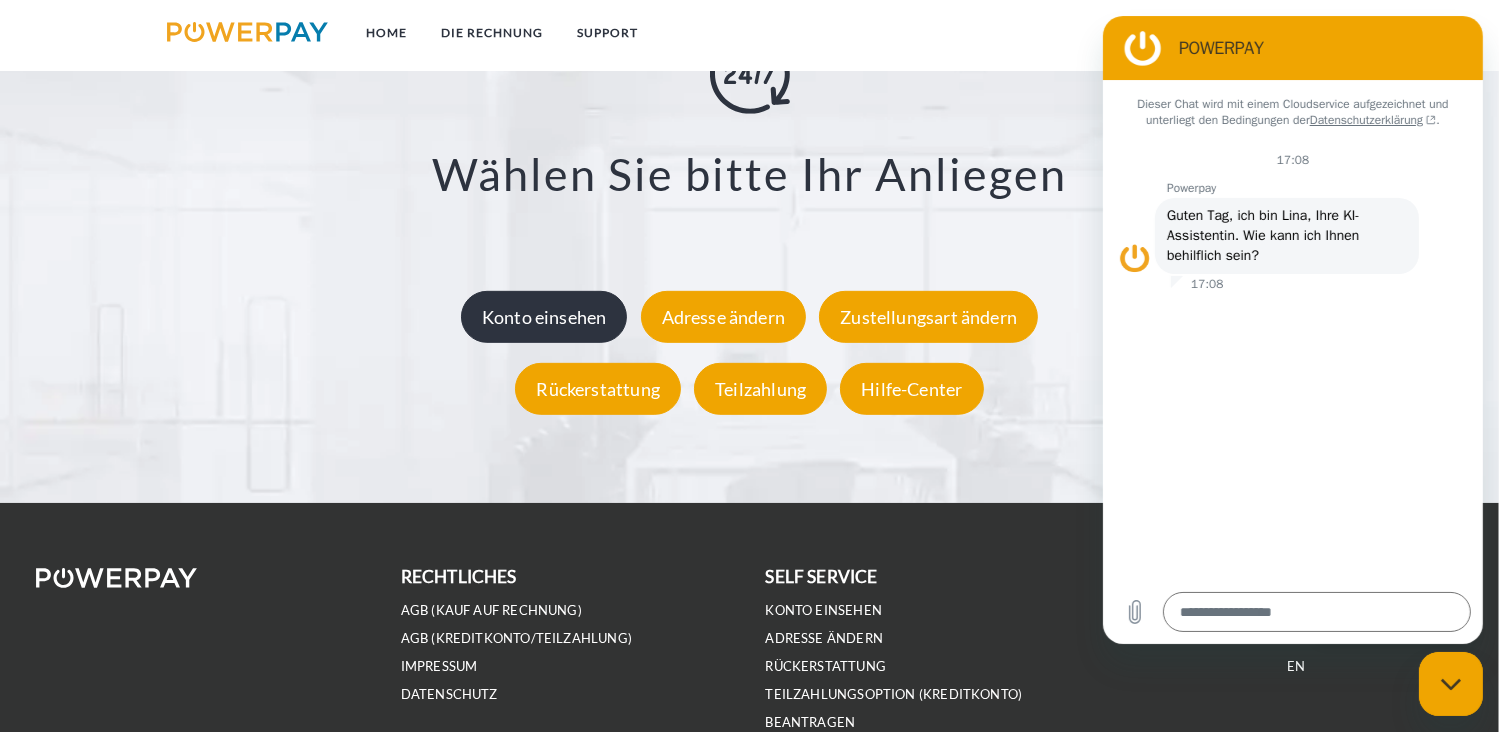click on "Konto einsehen" at bounding box center [544, 318] 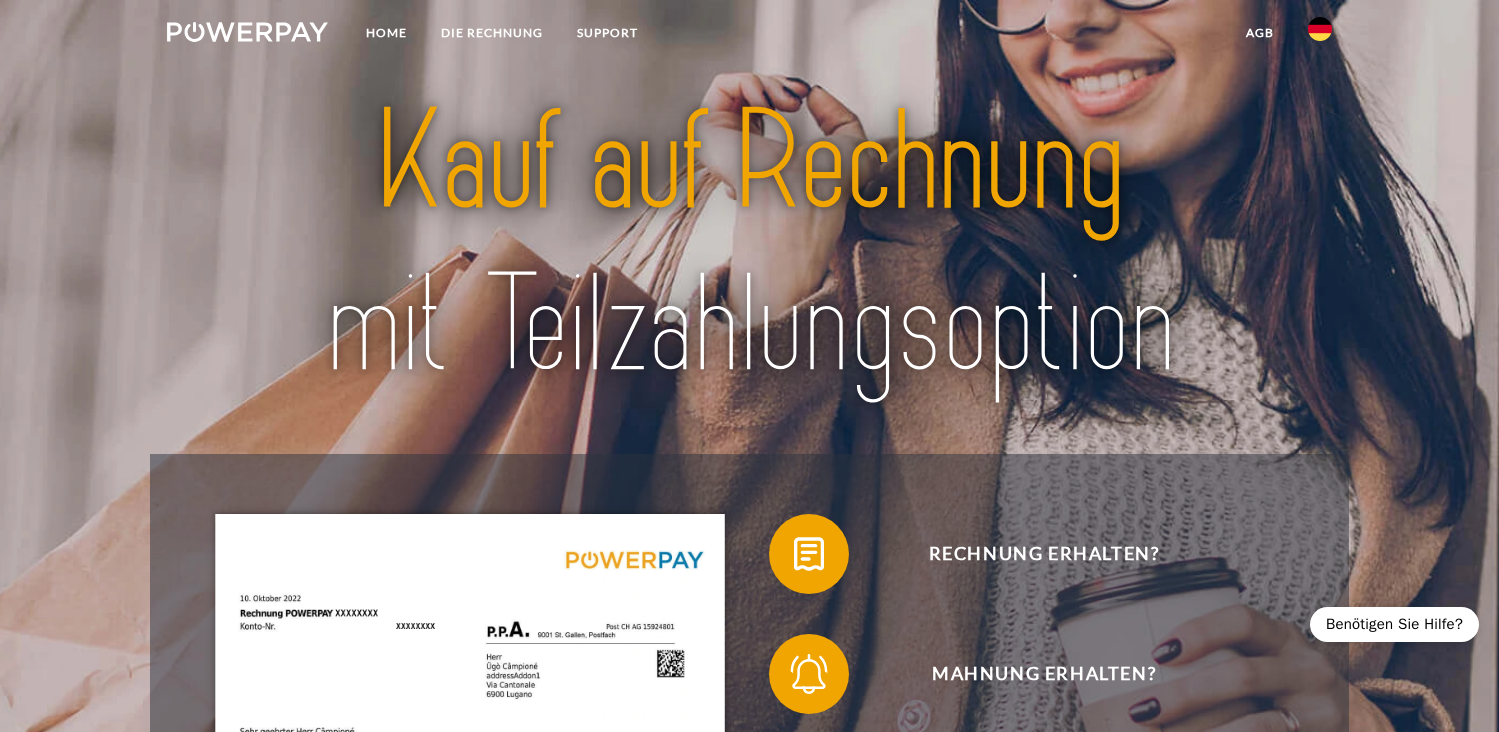 scroll, scrollTop: 0, scrollLeft: 0, axis: both 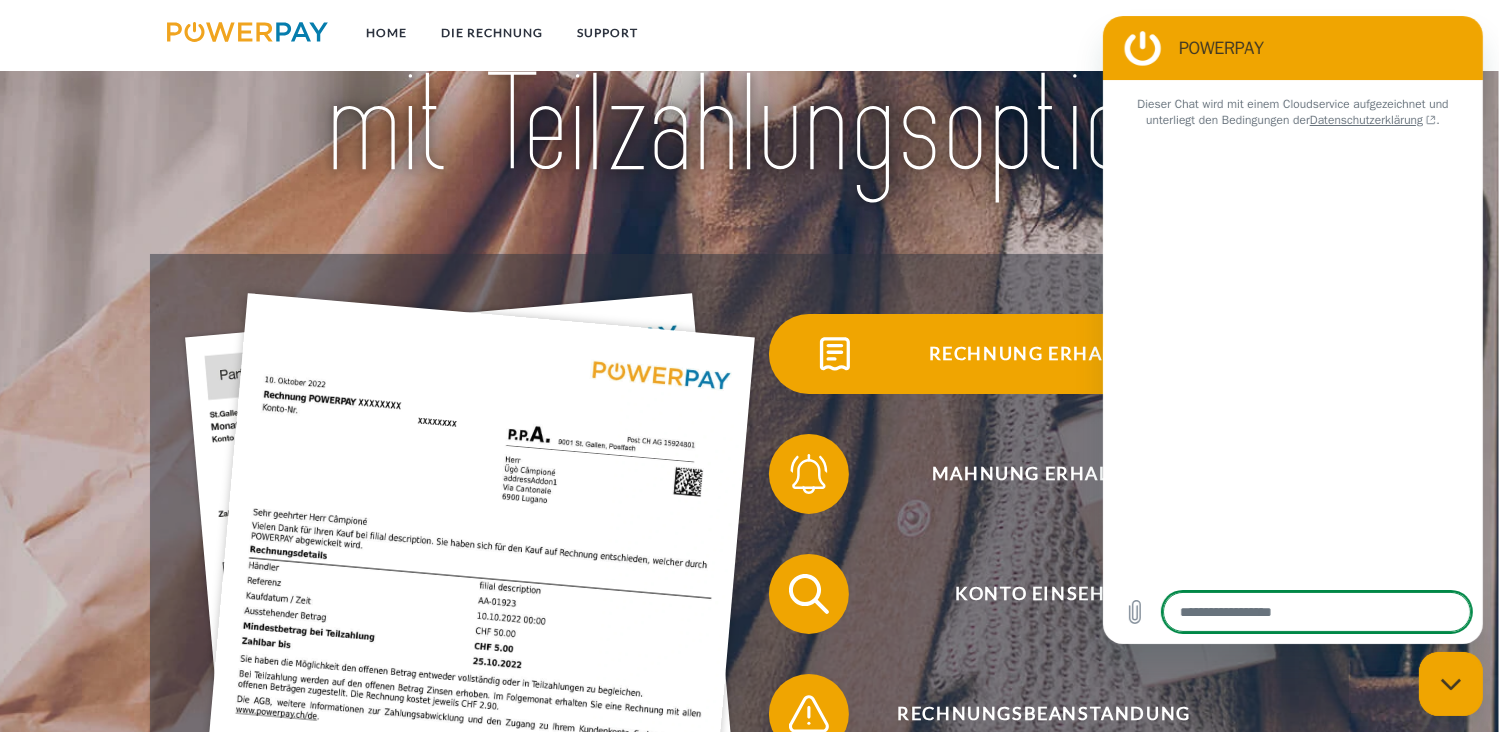 click on "Rechnung erhalten?" at bounding box center (1044, 354) 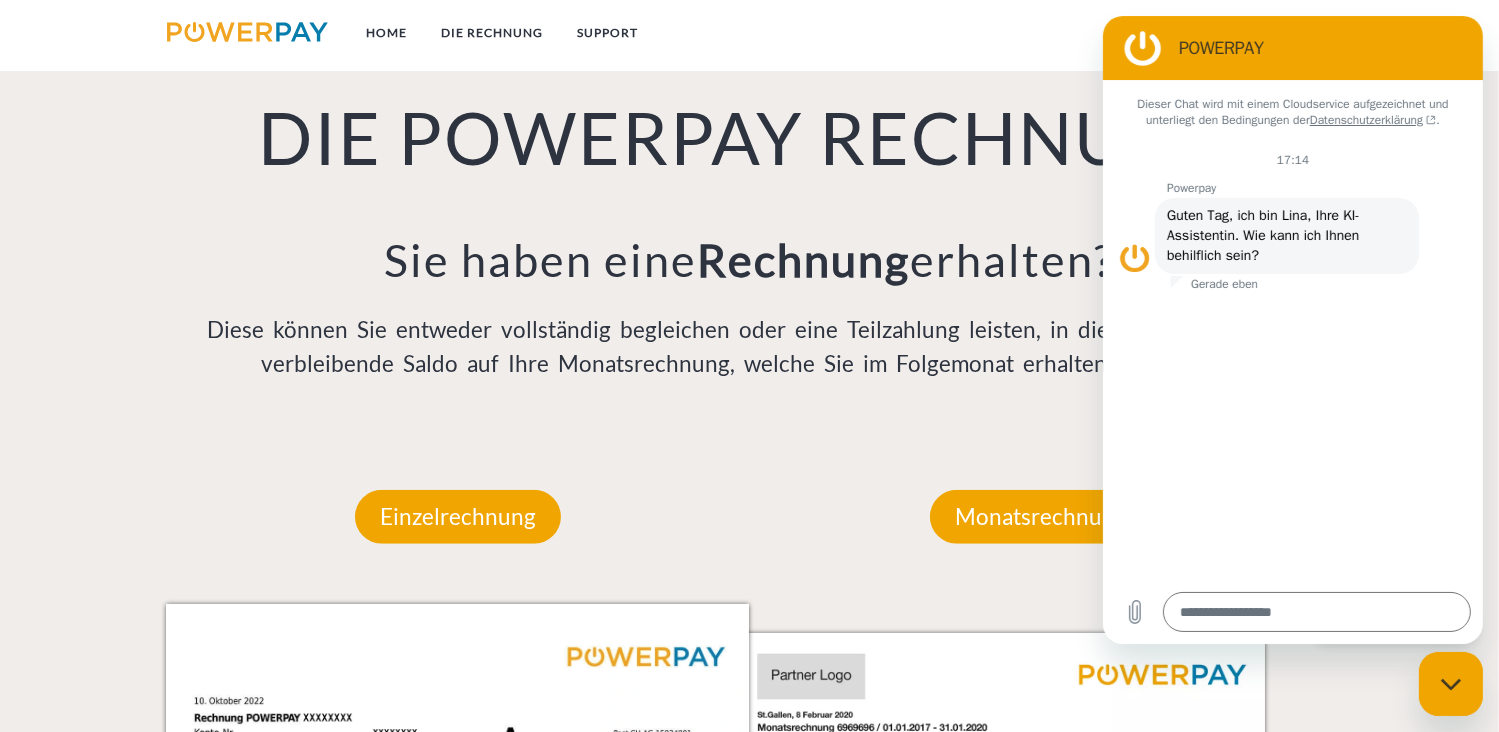 scroll, scrollTop: 1600, scrollLeft: 0, axis: vertical 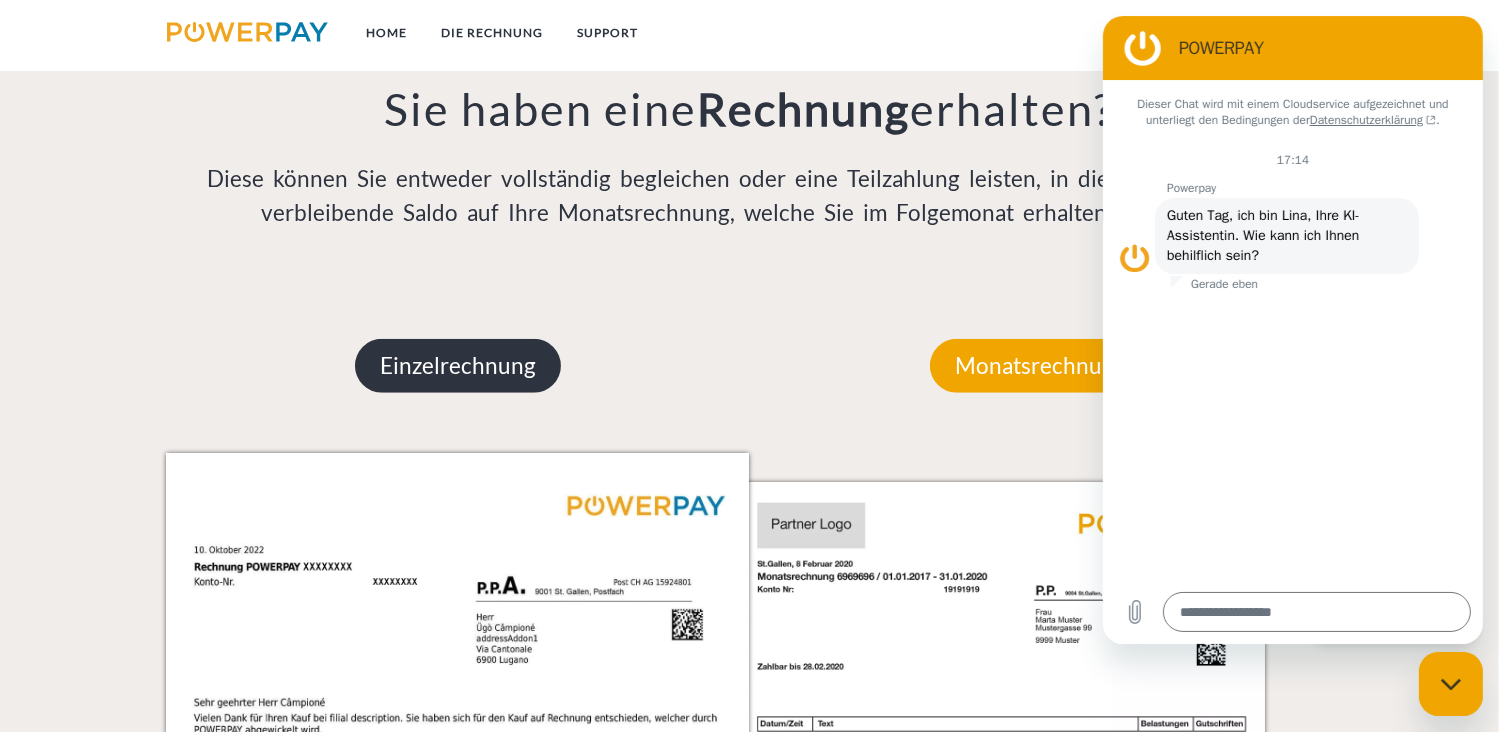 click on "Einzelrechnung" at bounding box center (458, 366) 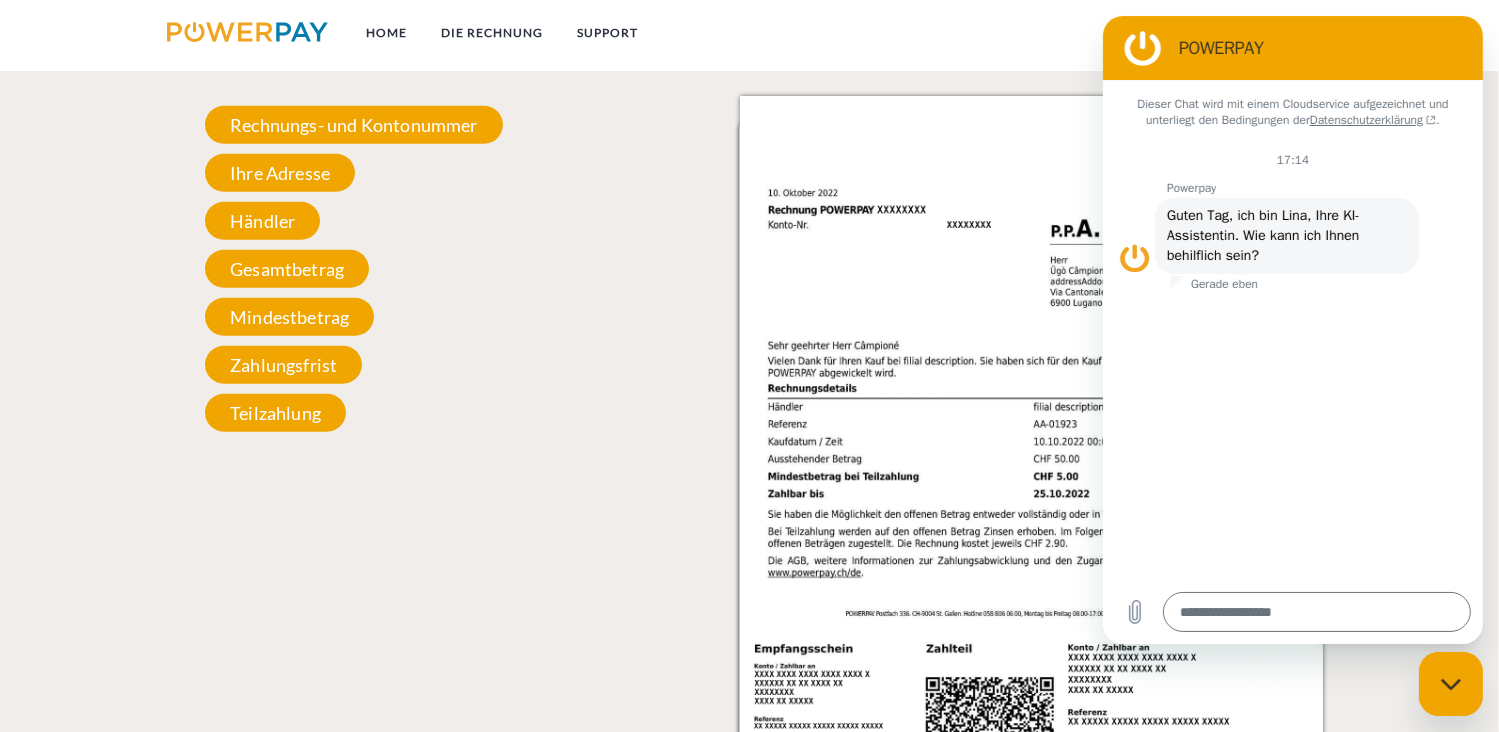 scroll, scrollTop: 2000, scrollLeft: 0, axis: vertical 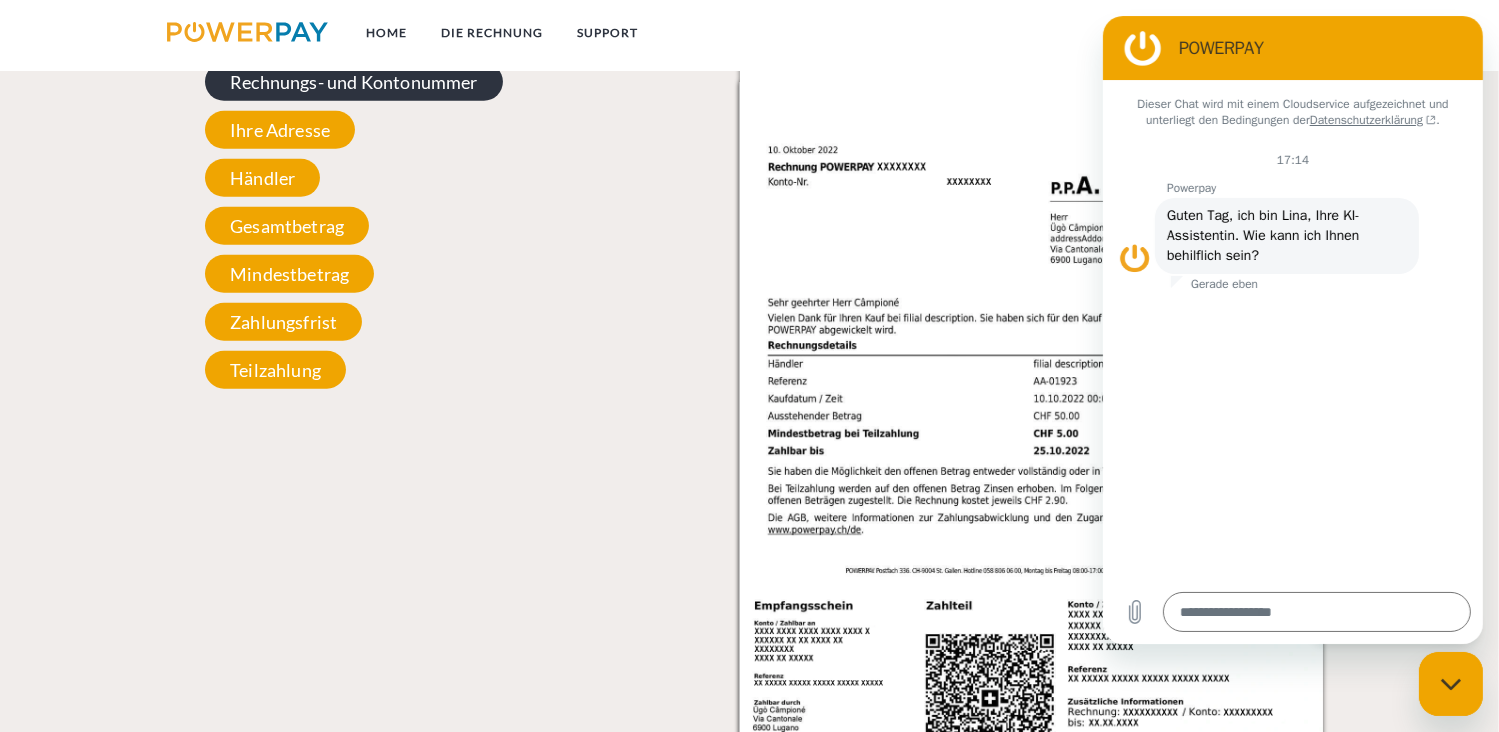 click on "Rechnungs- und Kontonummer" at bounding box center [354, 82] 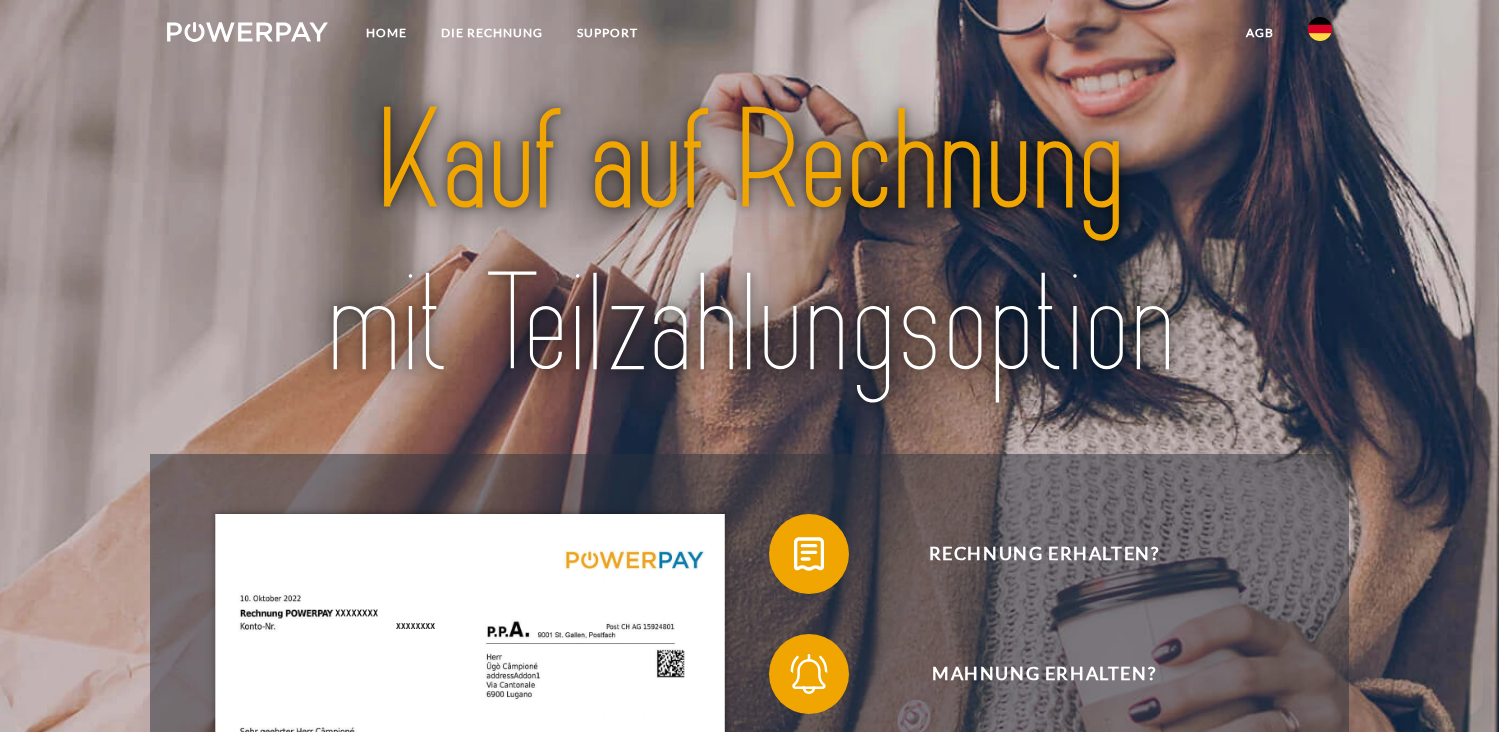 scroll, scrollTop: 0, scrollLeft: 0, axis: both 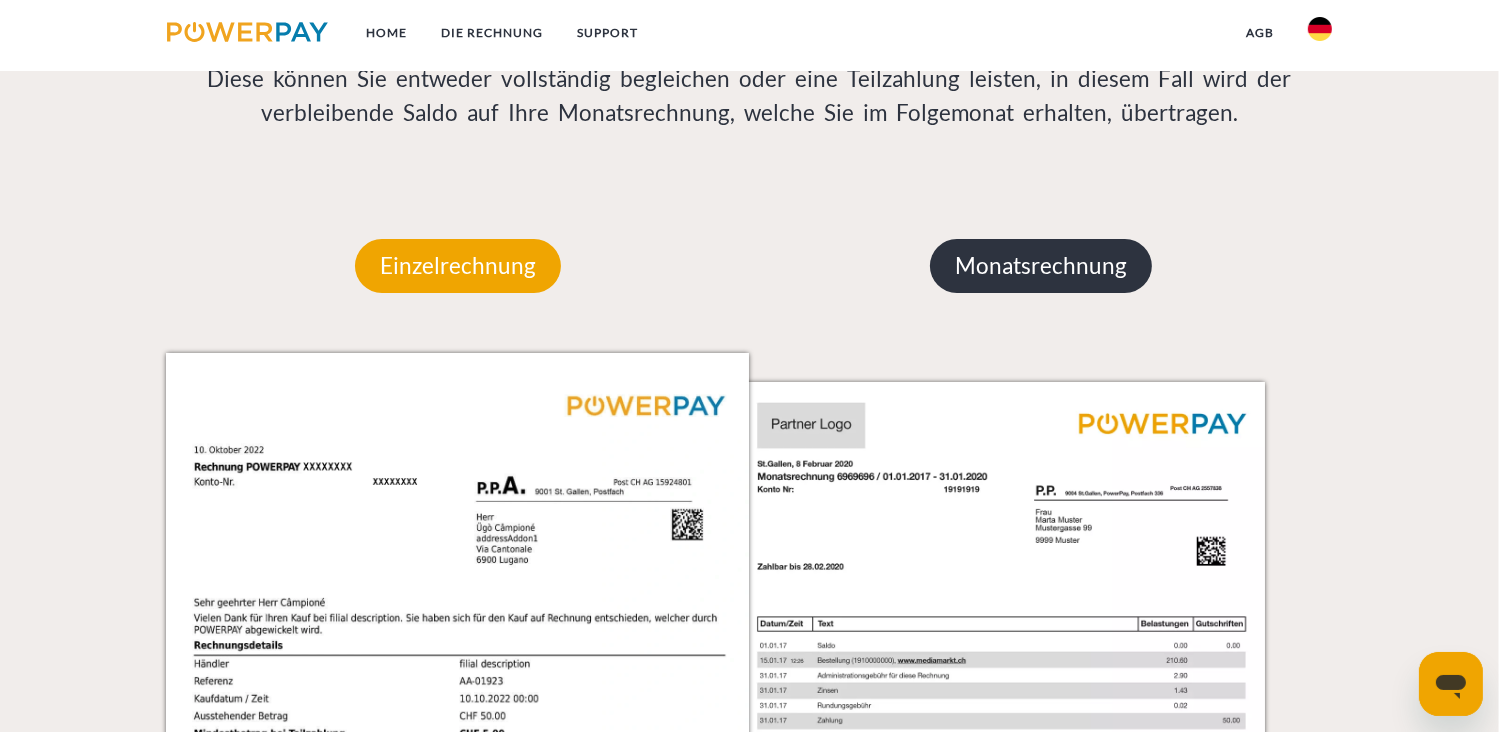 click on "Monatsrechnung" at bounding box center [1041, 266] 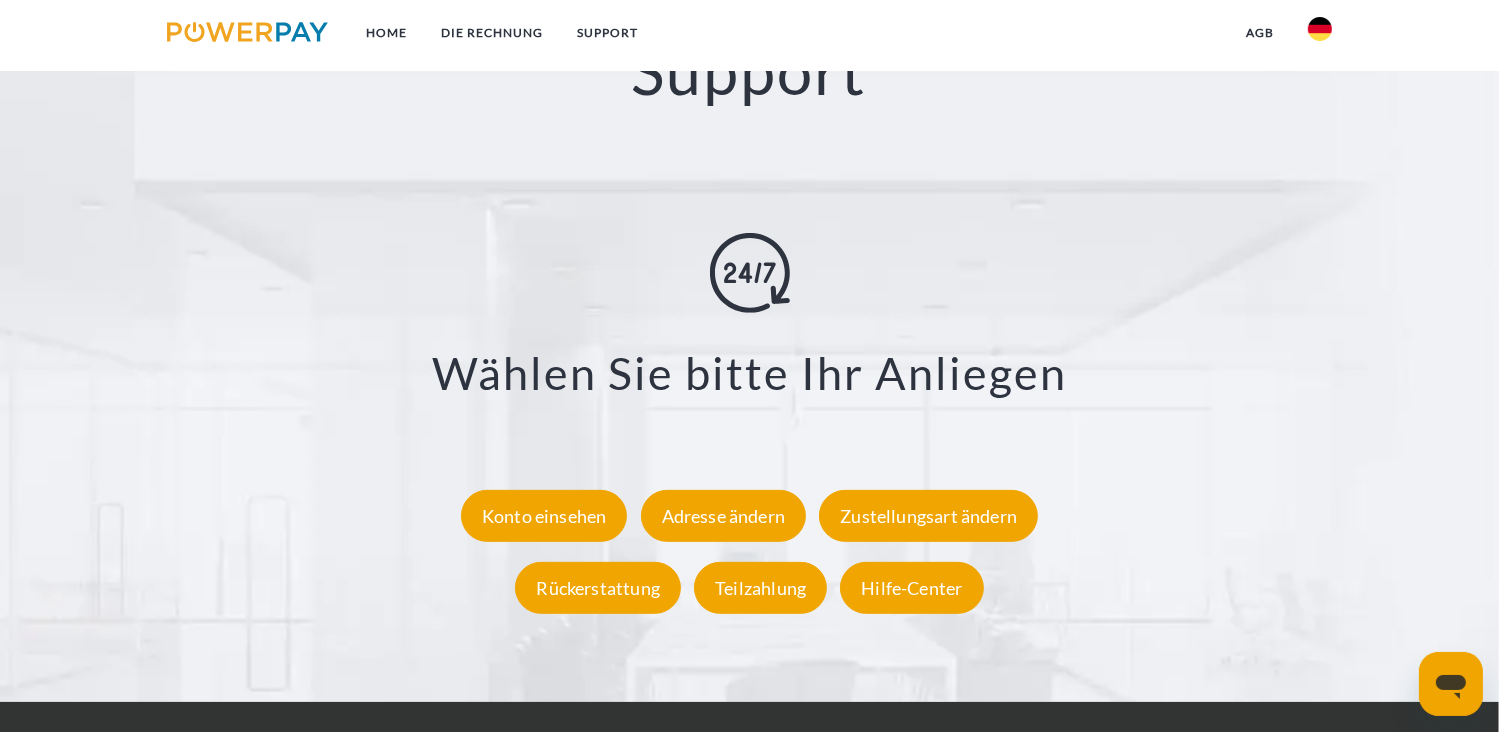 scroll, scrollTop: 3500, scrollLeft: 0, axis: vertical 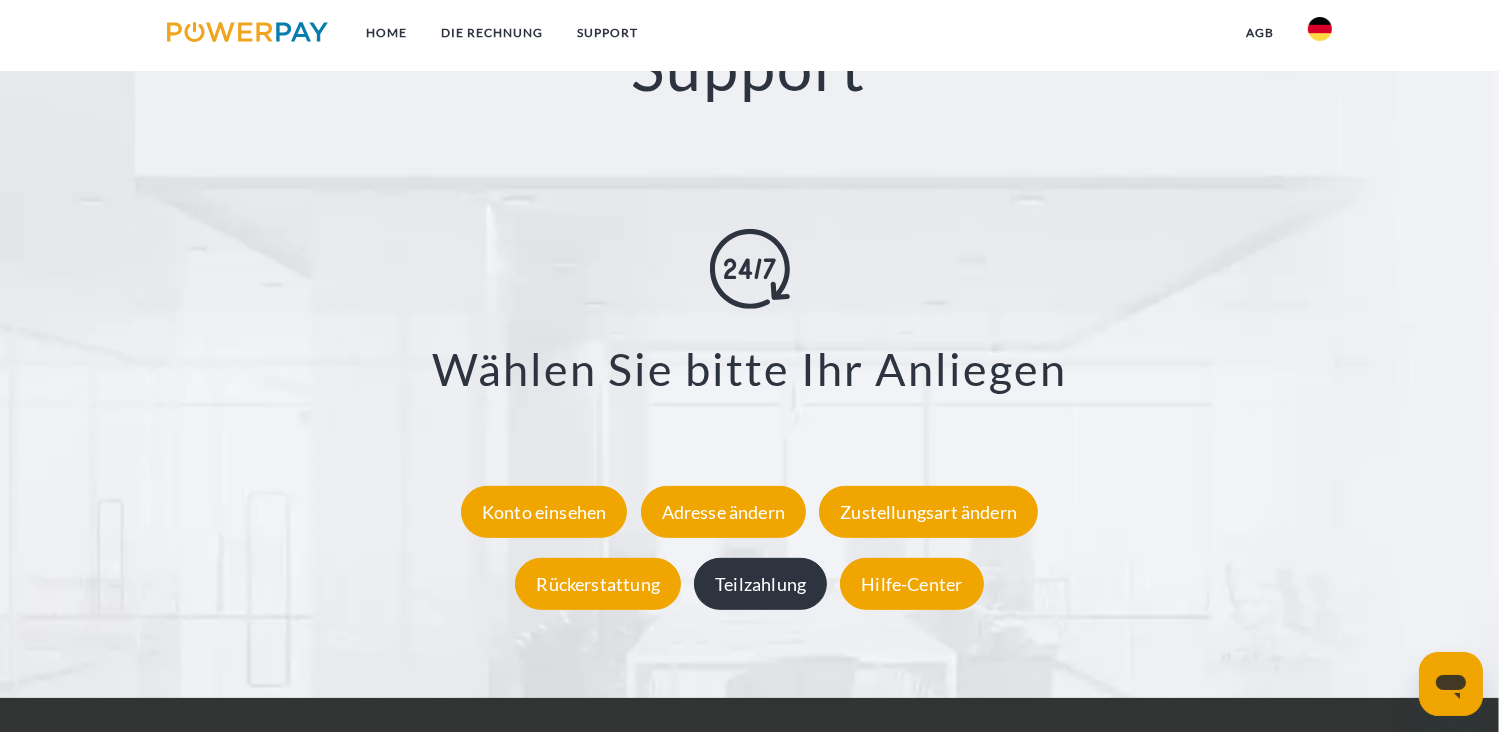 click on "Teilzahlung" at bounding box center [760, 585] 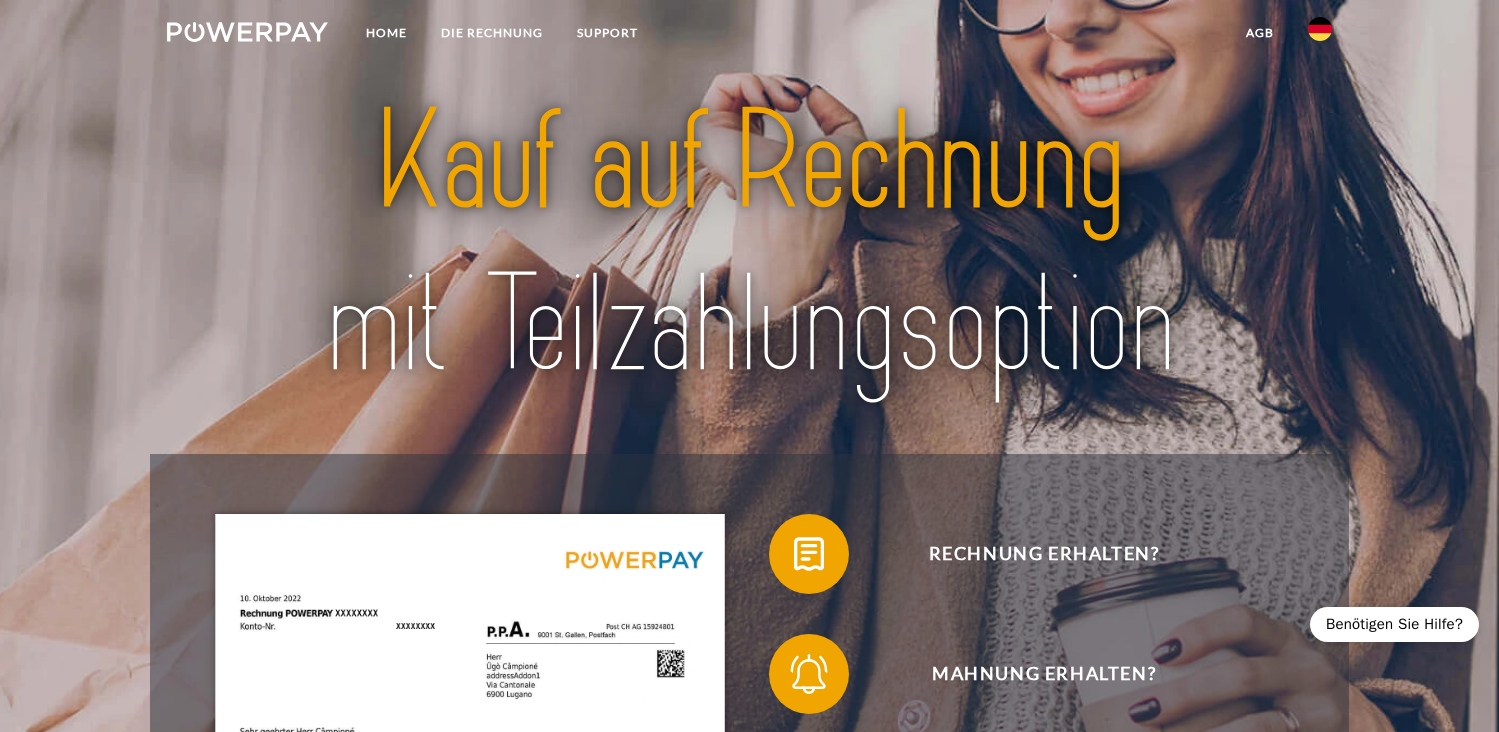 scroll, scrollTop: 0, scrollLeft: 0, axis: both 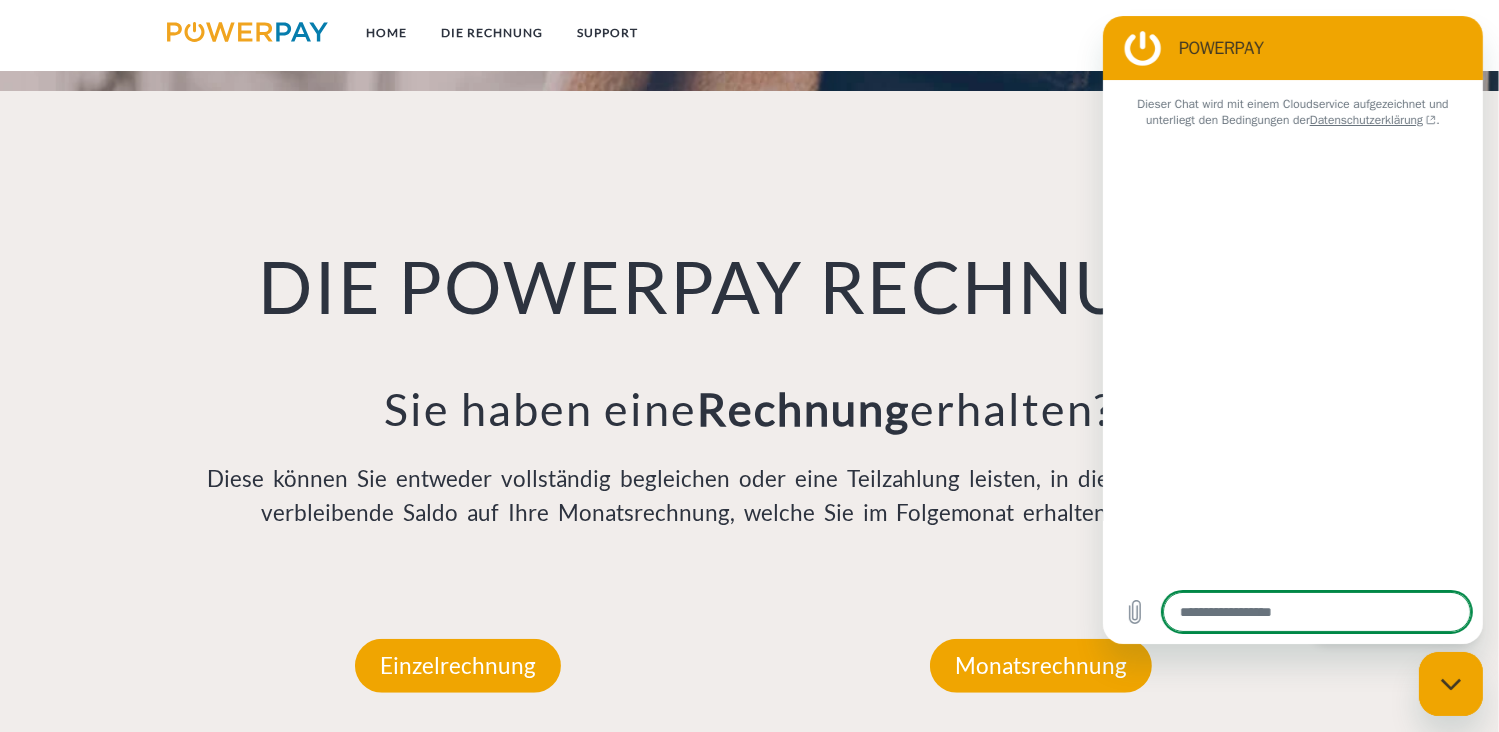 type on "*" 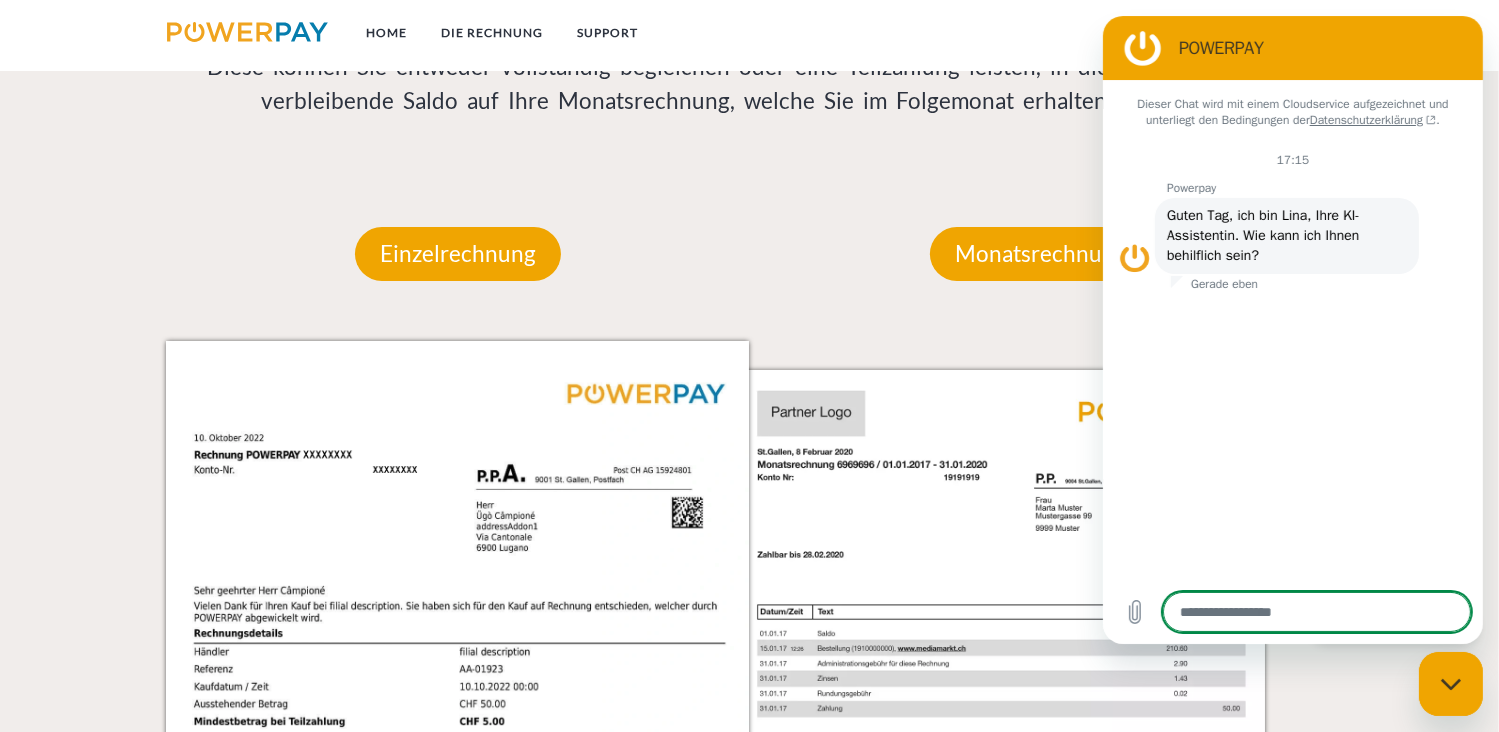 scroll, scrollTop: 1700, scrollLeft: 0, axis: vertical 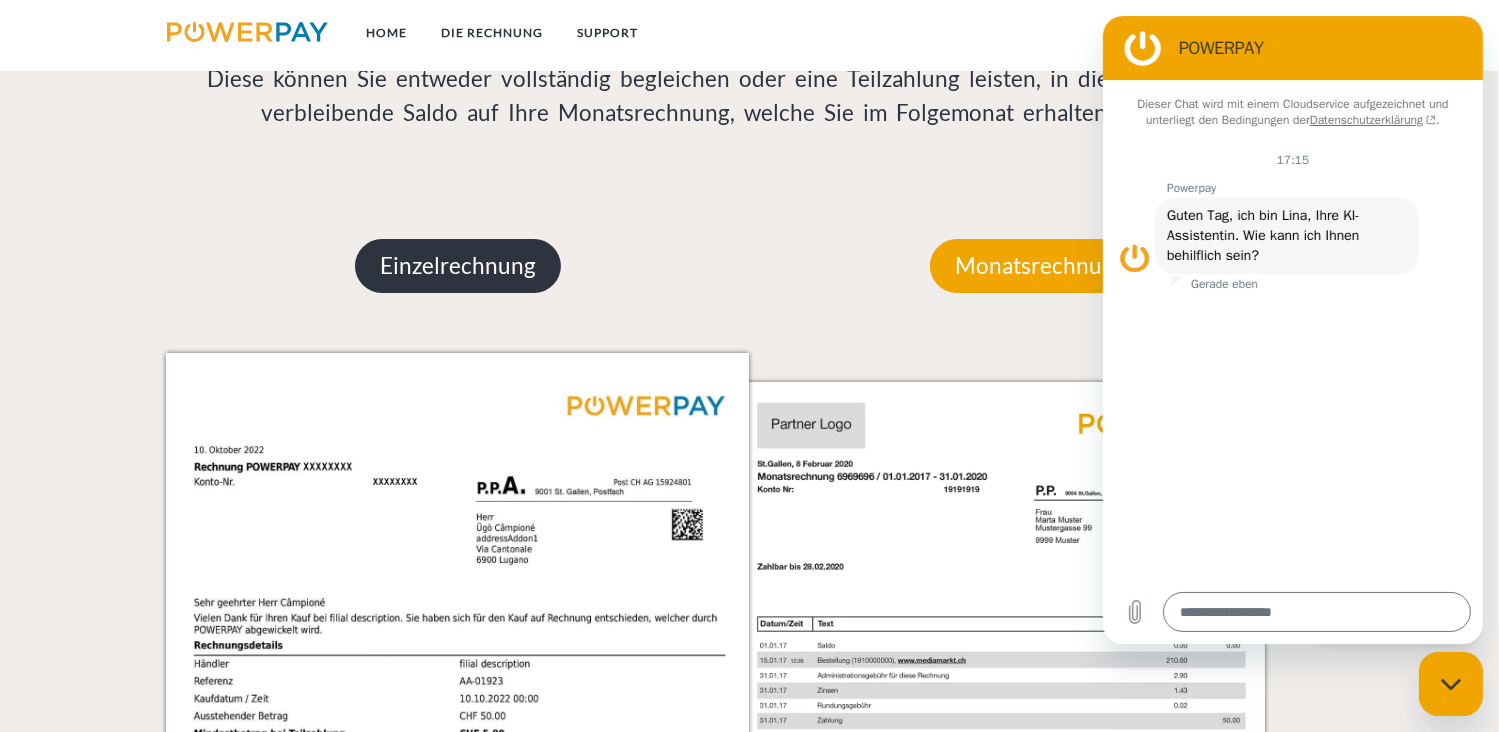 click on "Einzelrechnung" at bounding box center (458, 266) 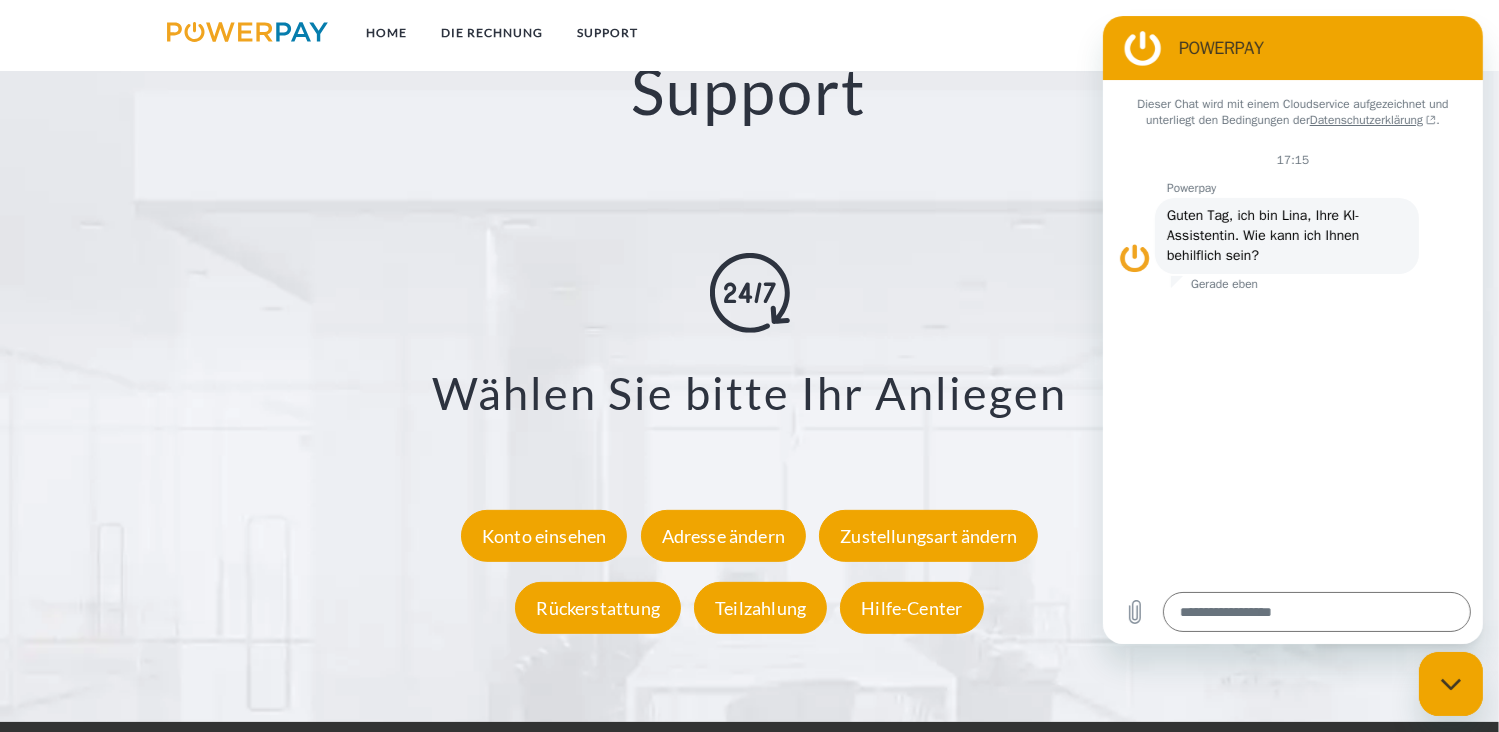 scroll, scrollTop: 3700, scrollLeft: 0, axis: vertical 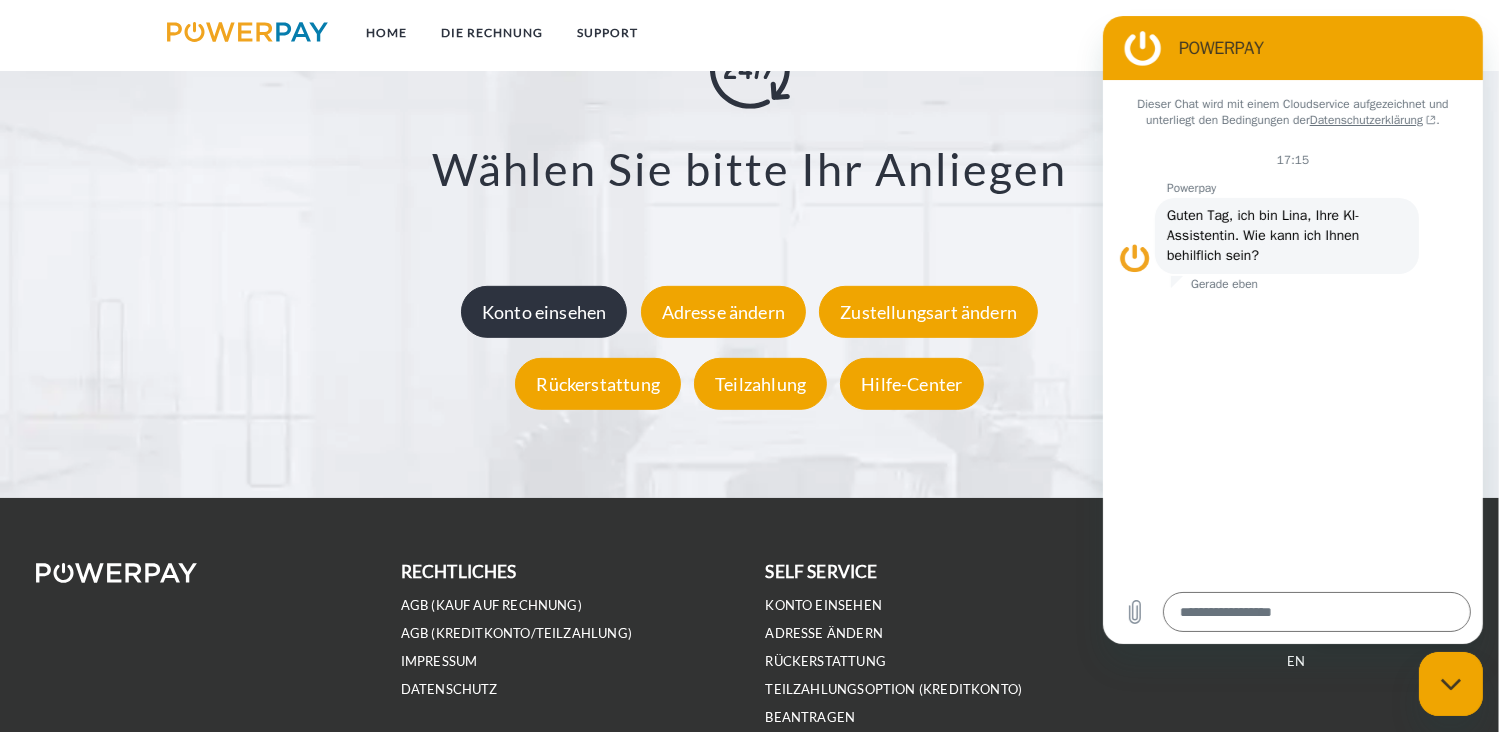 click on "Konto einsehen" at bounding box center (544, 312) 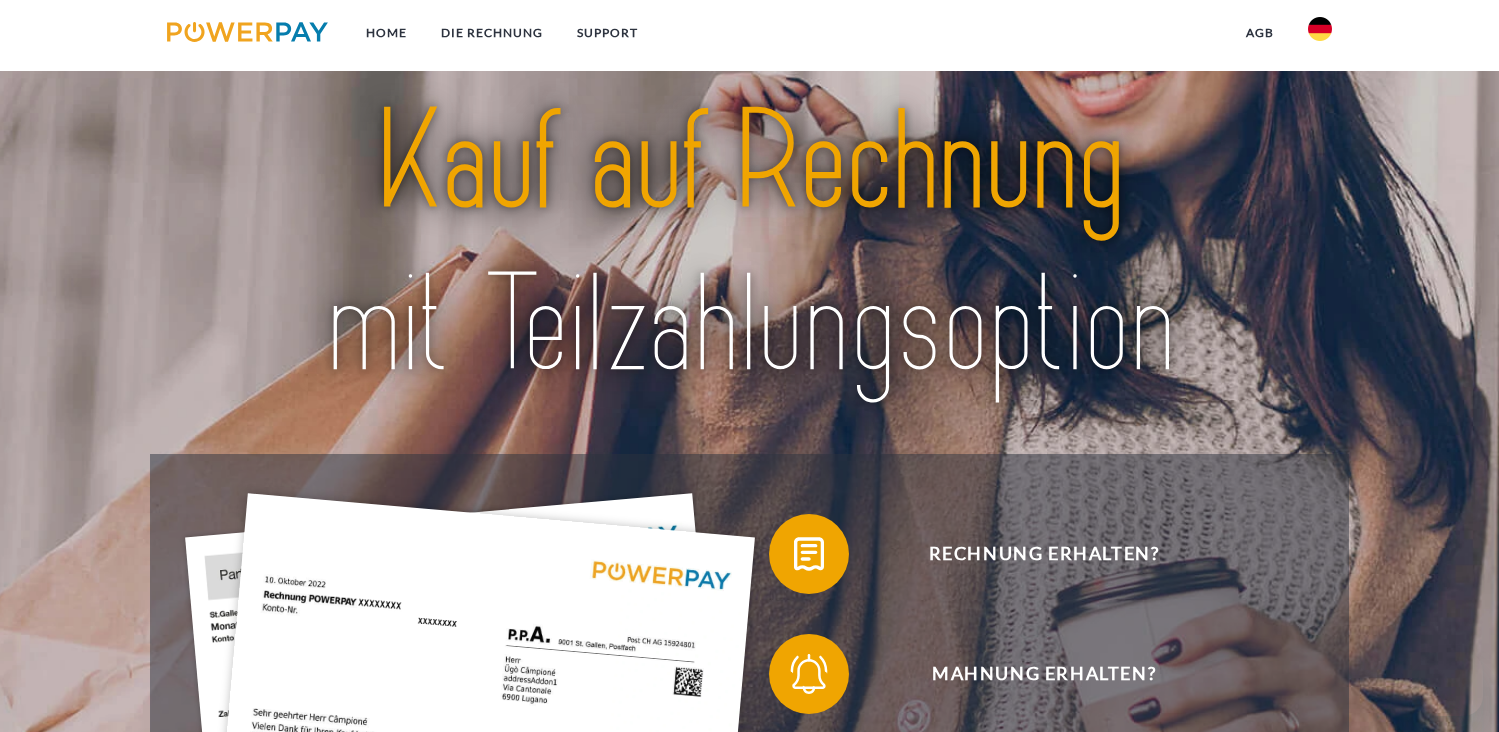 scroll, scrollTop: 1877, scrollLeft: 0, axis: vertical 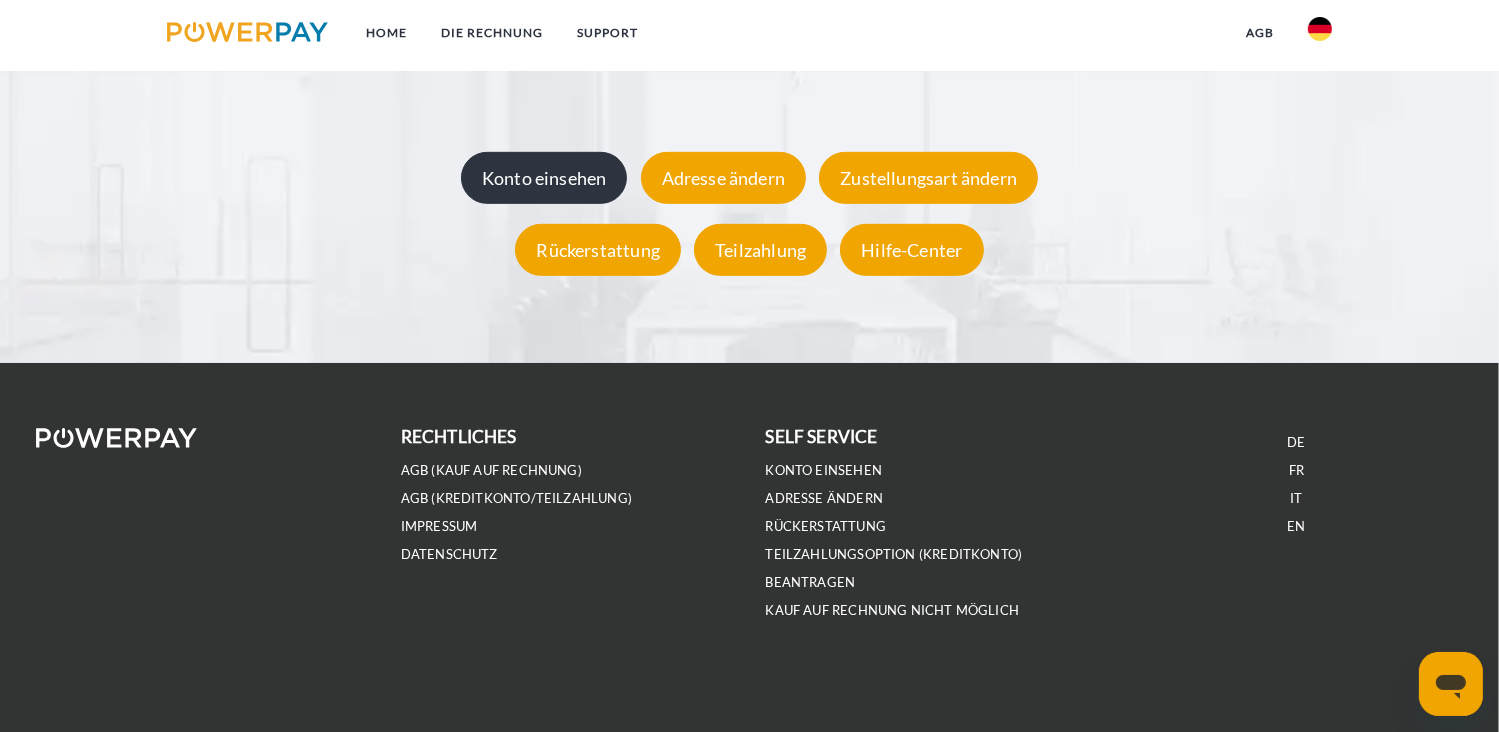 click on "Konto einsehen" at bounding box center [544, 177] 